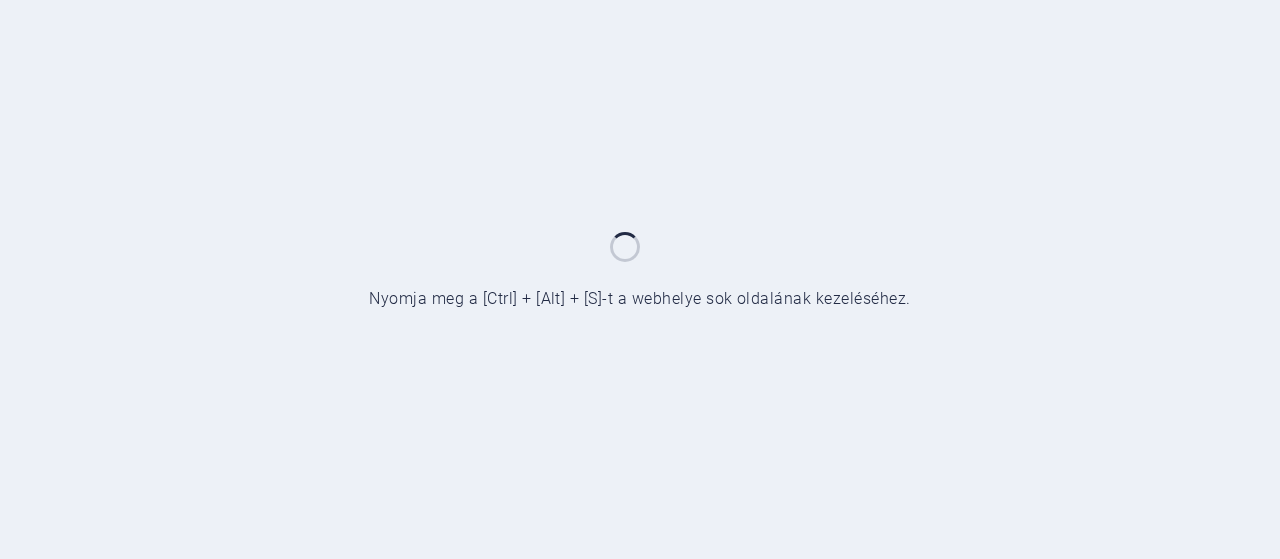scroll, scrollTop: 0, scrollLeft: 0, axis: both 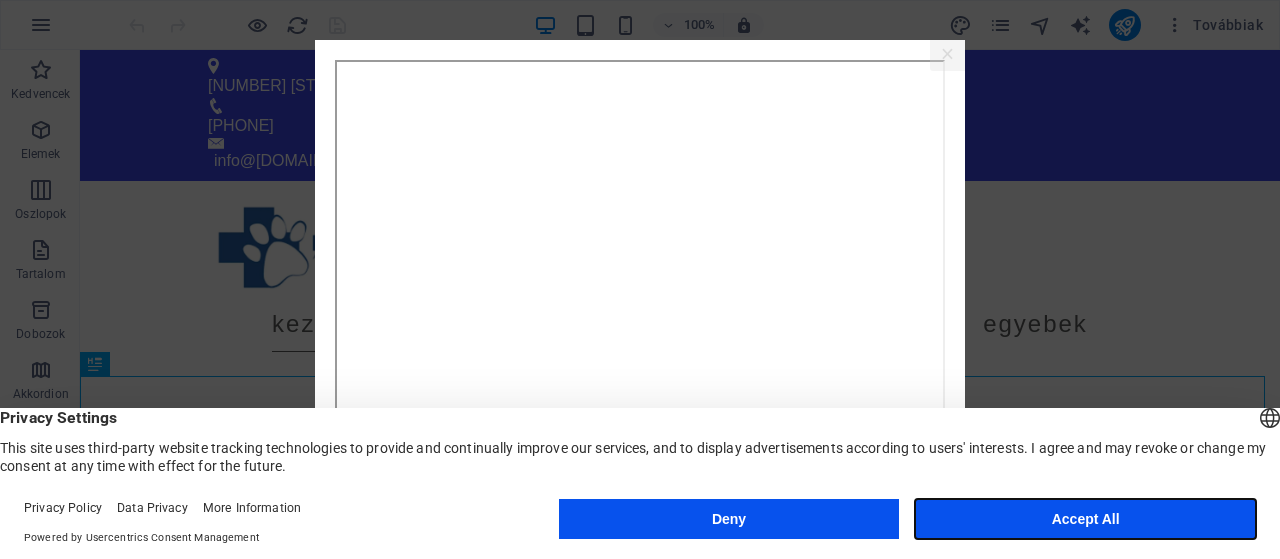 click on "Accept All" at bounding box center [1085, 519] 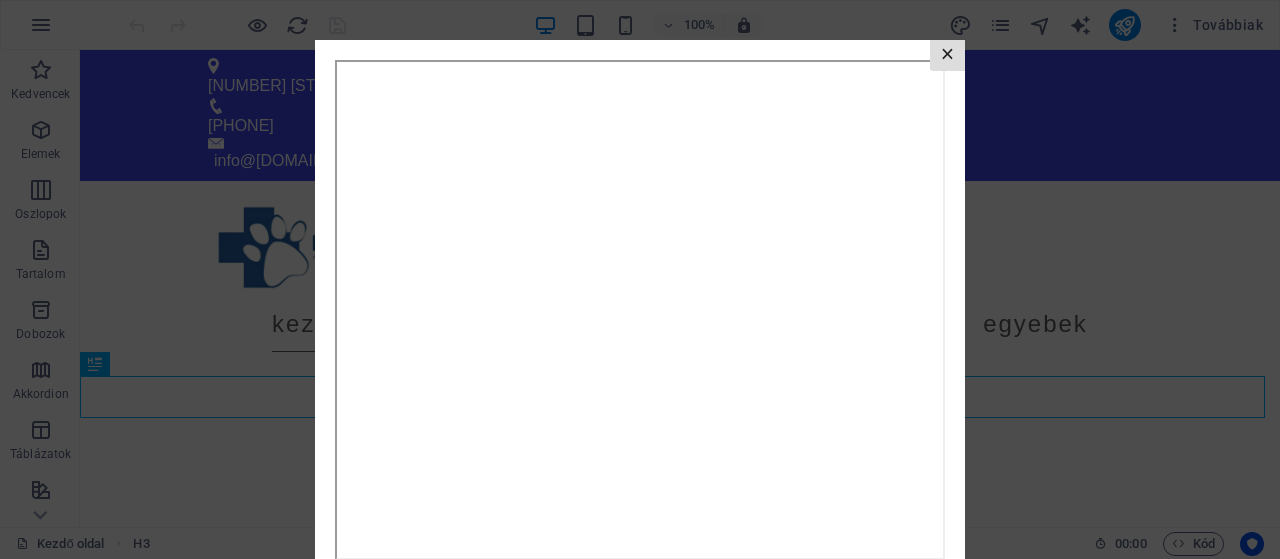 click on "×" at bounding box center [947, 55] 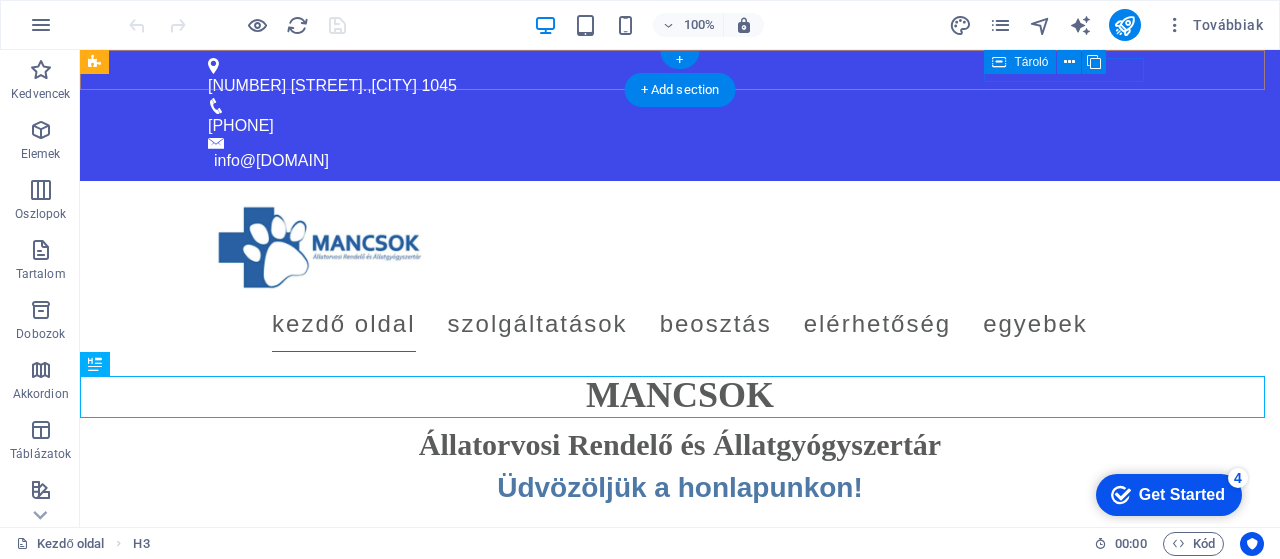 scroll, scrollTop: 0, scrollLeft: 0, axis: both 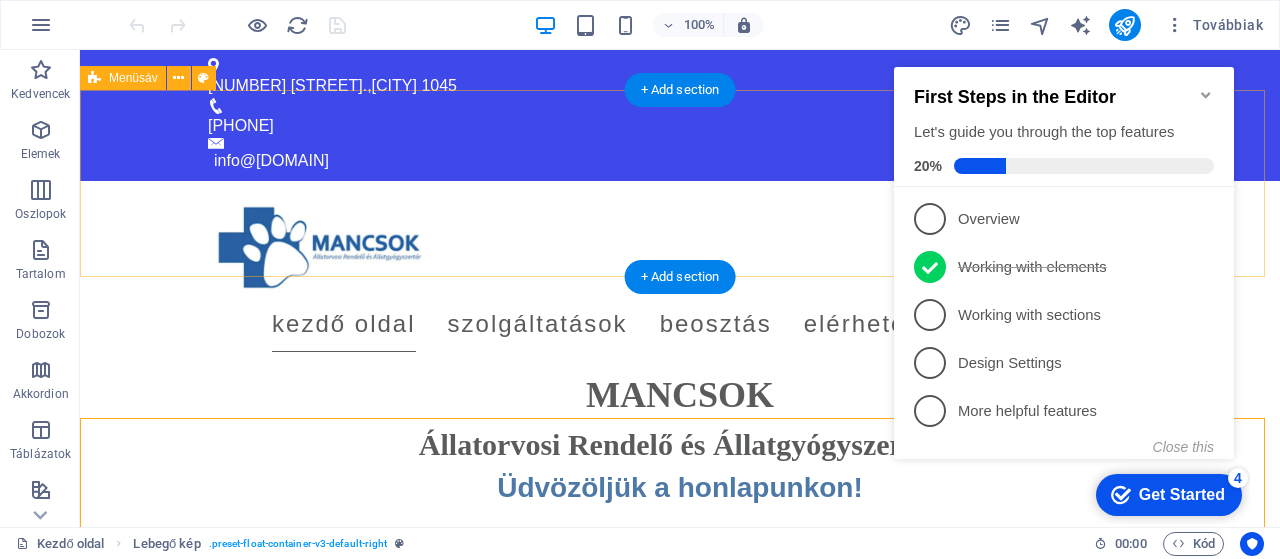 click on "Kezdő oldal Szolgáltatások Beosztás Elérhetőség Egyebek" at bounding box center [680, 274] 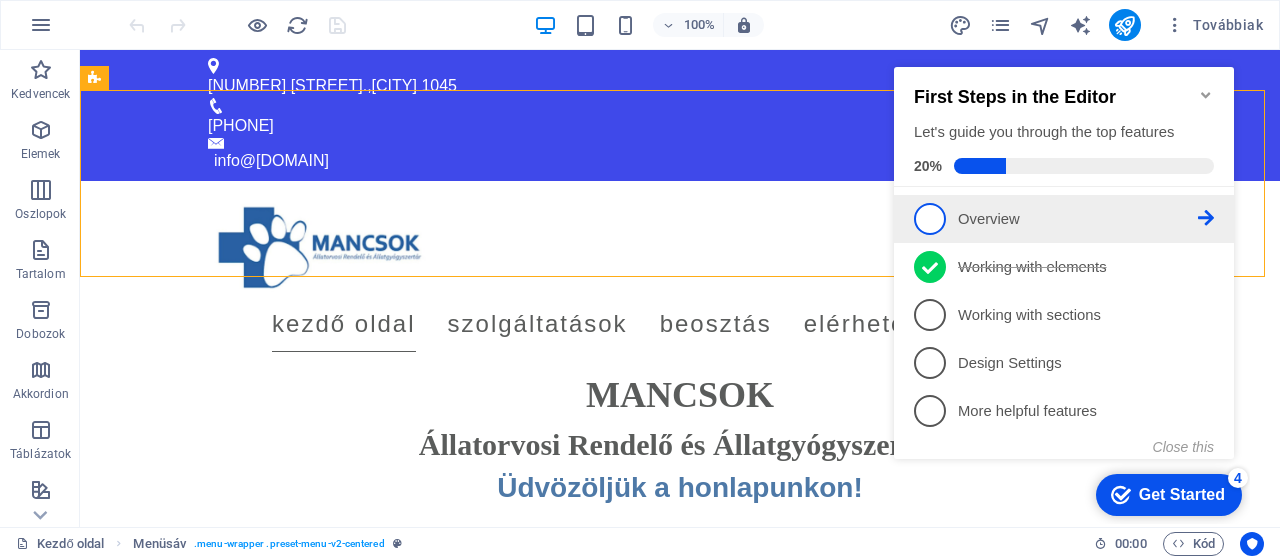click on "Overview  - incomplete" at bounding box center (1078, 219) 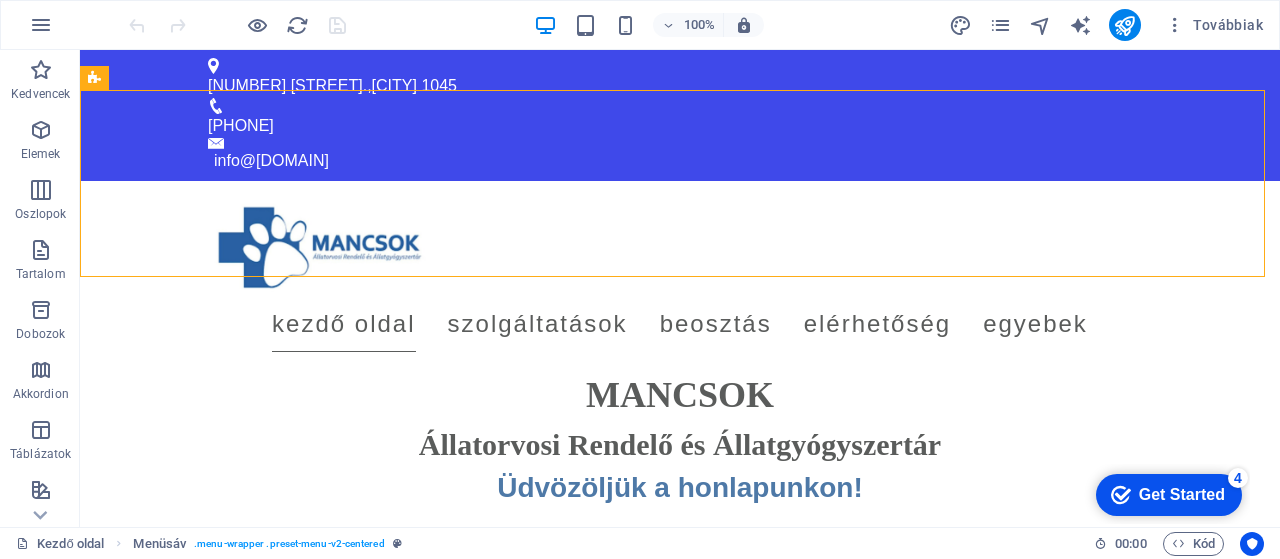 scroll, scrollTop: 0, scrollLeft: 0, axis: both 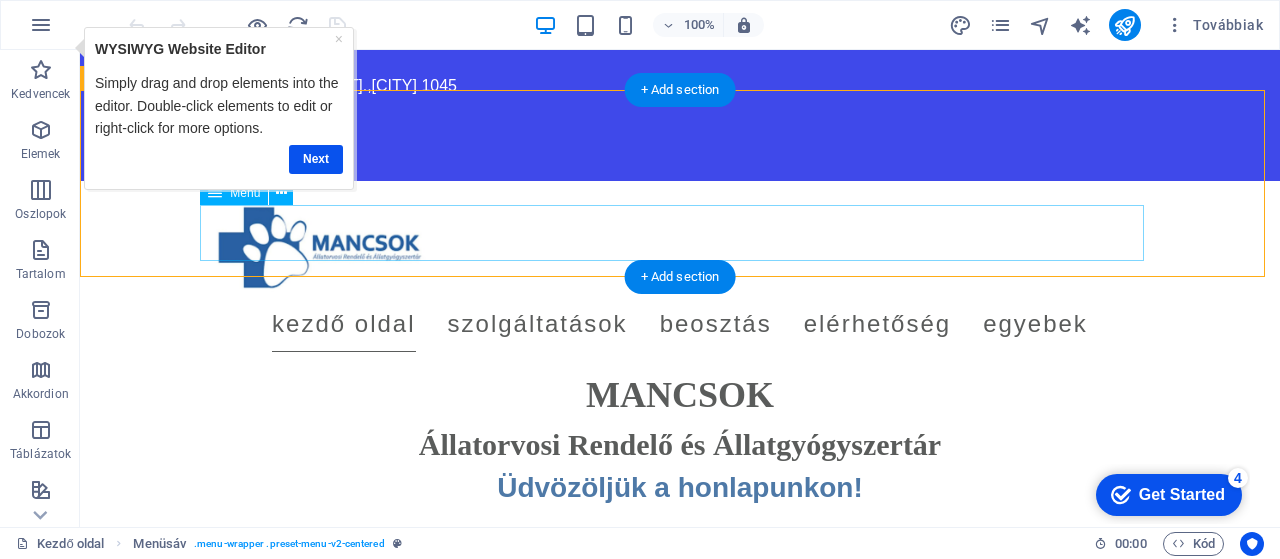 click on "Kezdő oldal Szolgáltatások Beosztás Elérhetőség Egyebek" at bounding box center (680, 324) 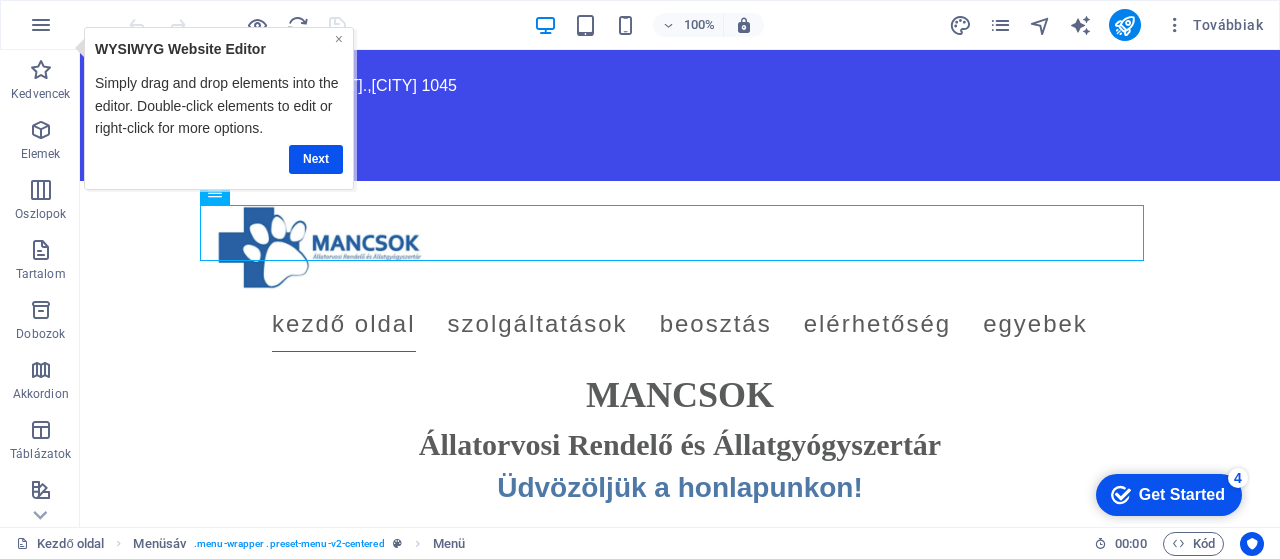 click on "×" at bounding box center (339, 38) 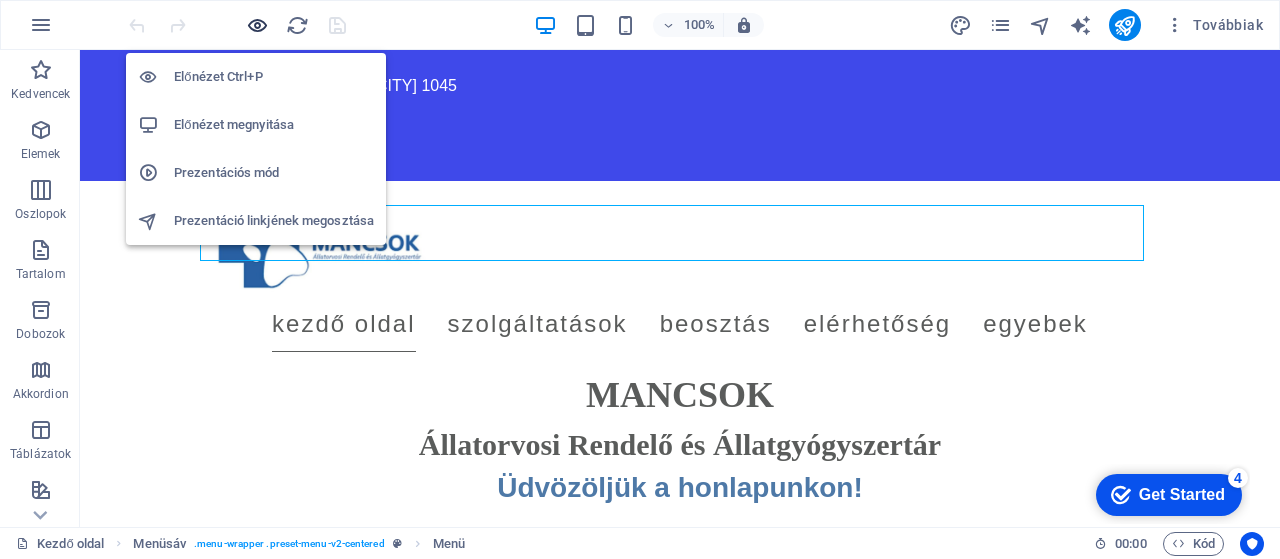 click at bounding box center [257, 25] 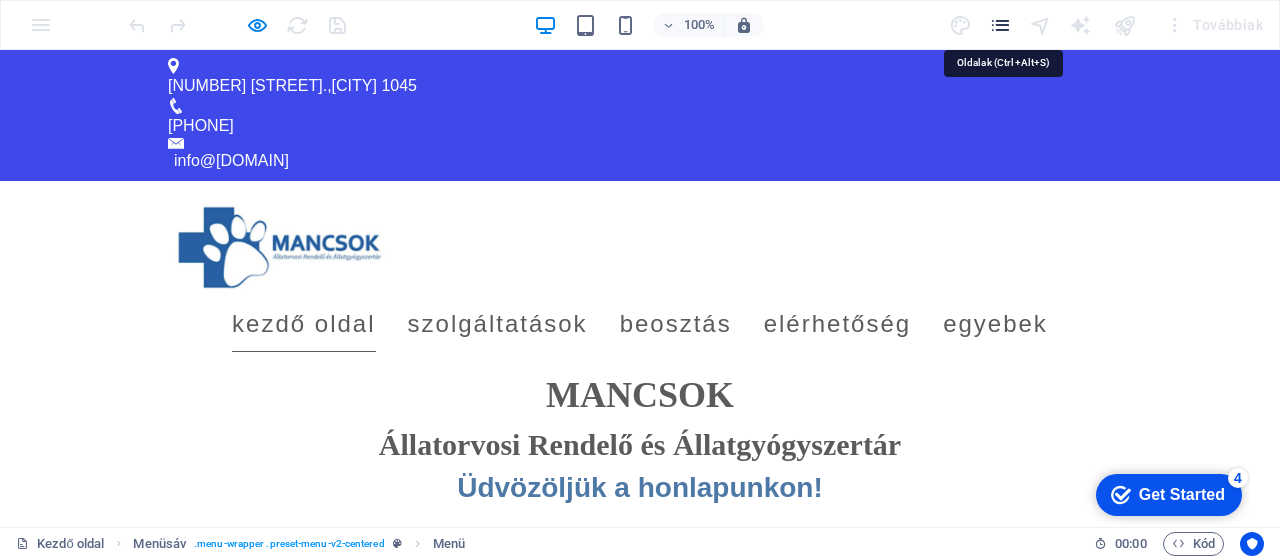 click at bounding box center (1000, 25) 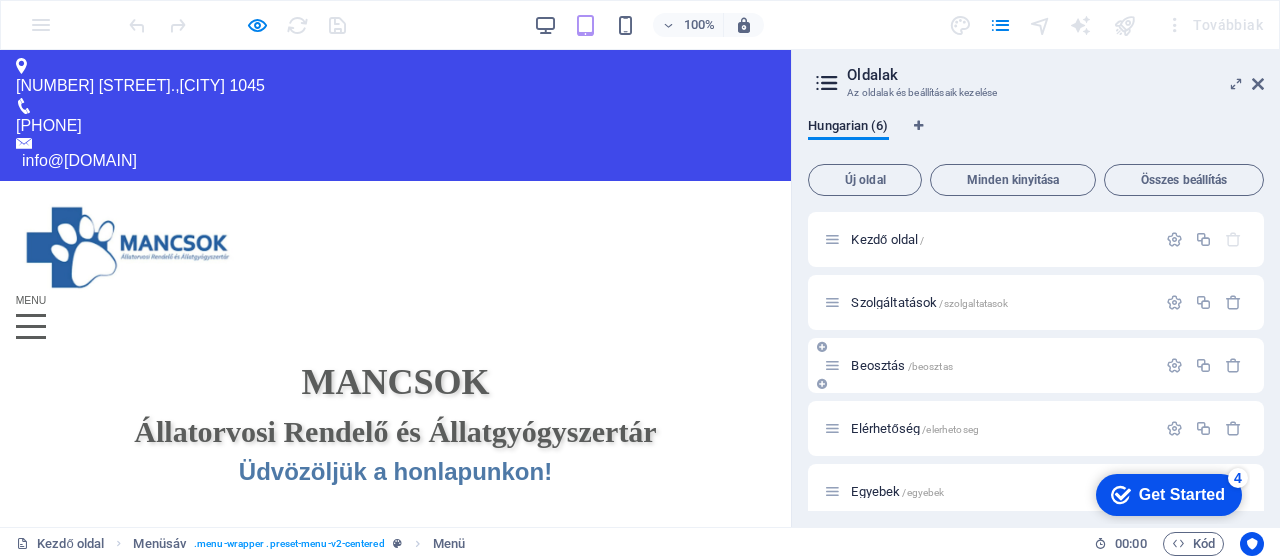 click on "/beosztas" at bounding box center [901, 365] 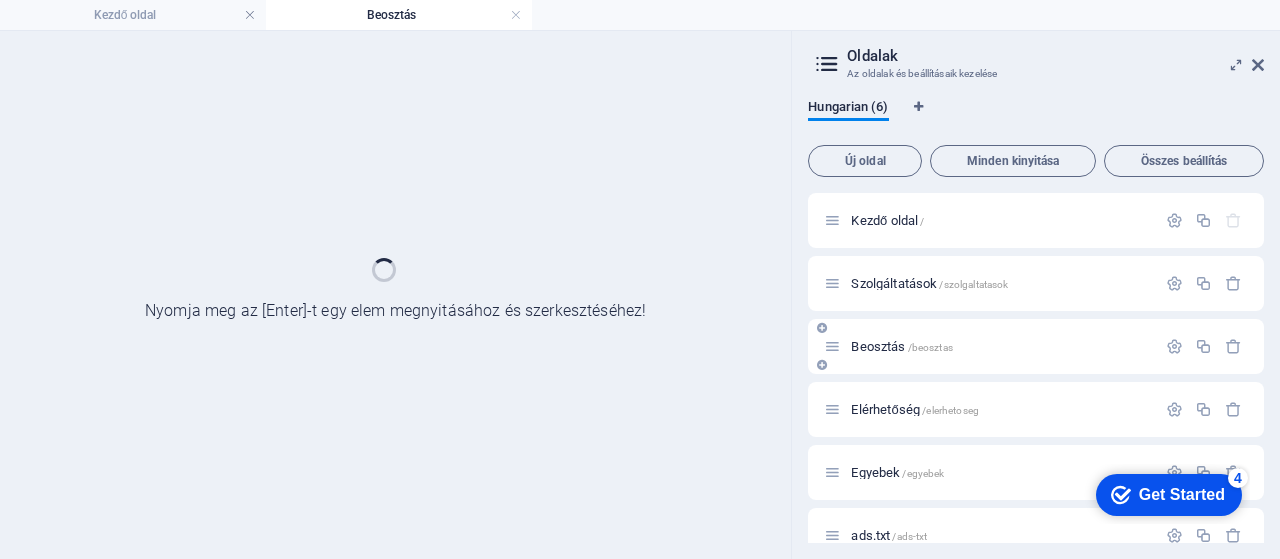 click on "/beosztas" at bounding box center (1036, 346) 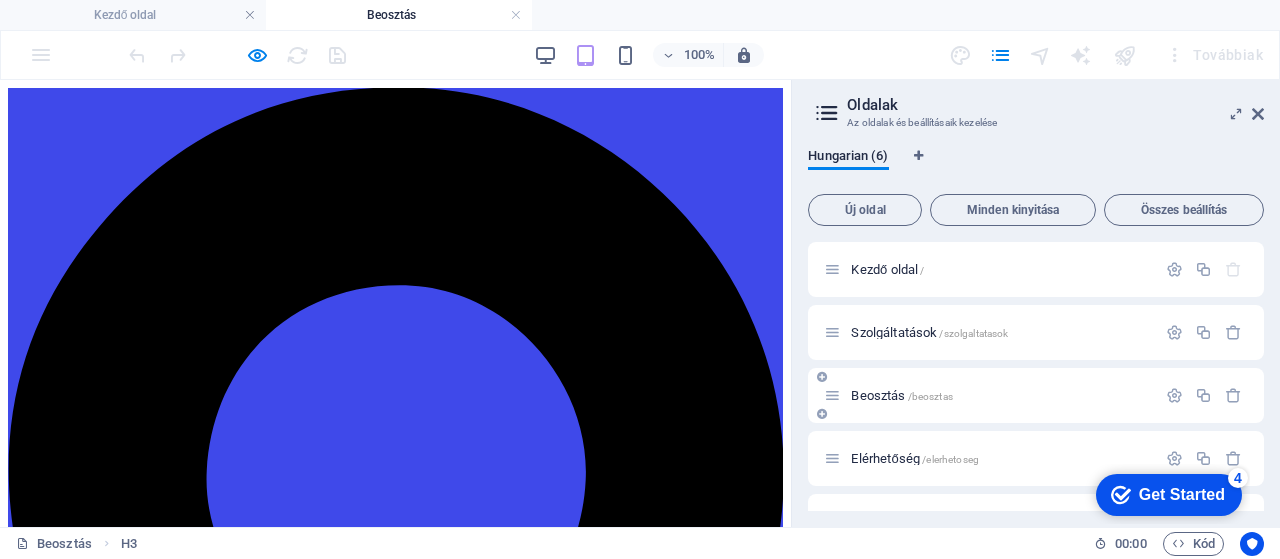 scroll, scrollTop: 0, scrollLeft: 0, axis: both 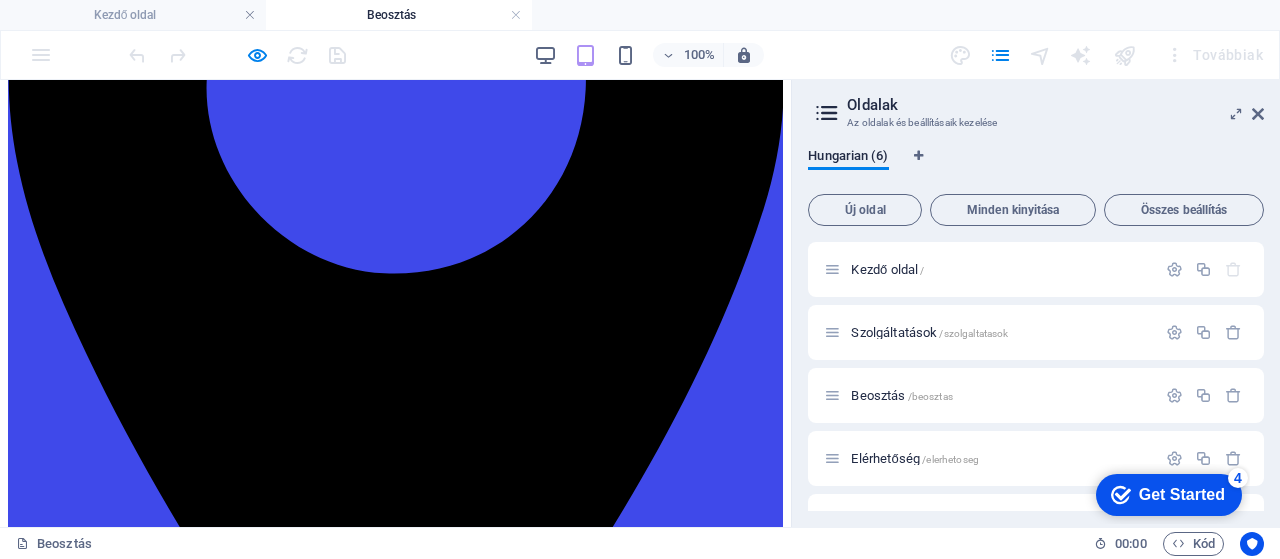 click on "HÉTFŐ 9-16 óráig Dr. [LAST] [LAST] 12-20 óráig Dr. [LAST] [LAST] Dr. [LAST] [LAST] KEDD 9-16 óráig Dr. [LAST] [LAST] 12-20 óráig Dr. [LAST] [LAST] Dr. [LAST] [LAST] SZERDA 9-16 óráig Dr. [LAST] [LAST] 16-20 óráig Dr. [LAST] [LAST] Dr. [LAST] [LAST] CSÜTÖRTÖK 9-16 óráig Dr. [LAST] [LAST] 12-20 óráig Dr. [LAST] [LAST] Dr. [LAST] [LAST] PÉNTEK 9-16 óráig Dr. [LAST] [LAST] 13-20 óráig Dr. [LAST] [LAST] Dr. [LAST] [LAST] SZOMBAT 10-16 óráig VÁLTOZÓ - - VASÁRNAP ÉS ÜNNEPNAP ZÁRVA - -" at bounding box center [395, 3170] 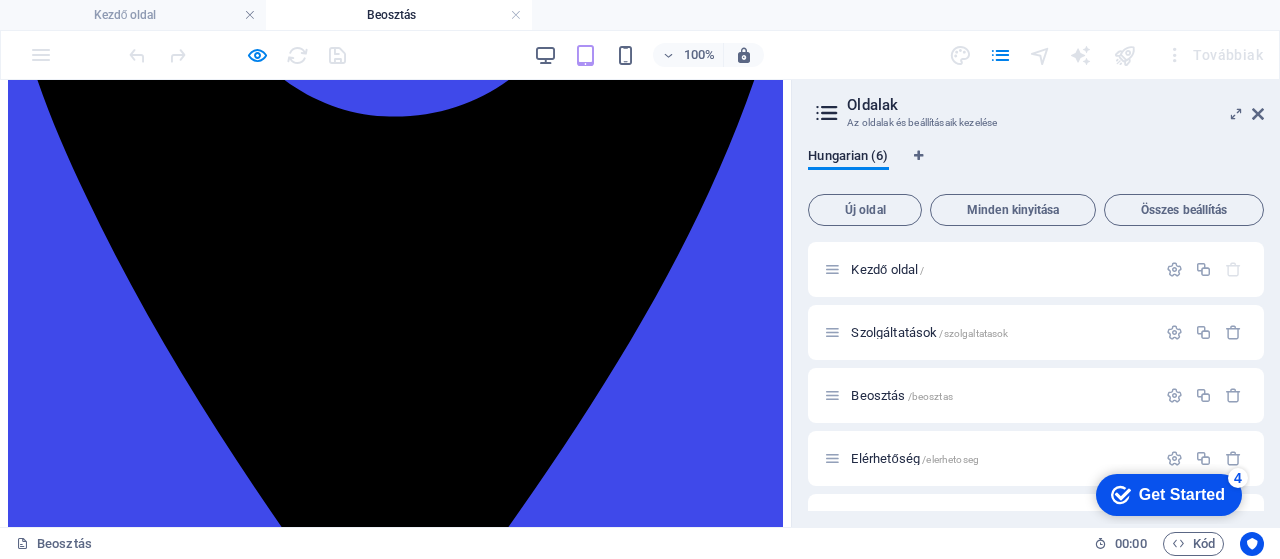 scroll, scrollTop: 551, scrollLeft: 0, axis: vertical 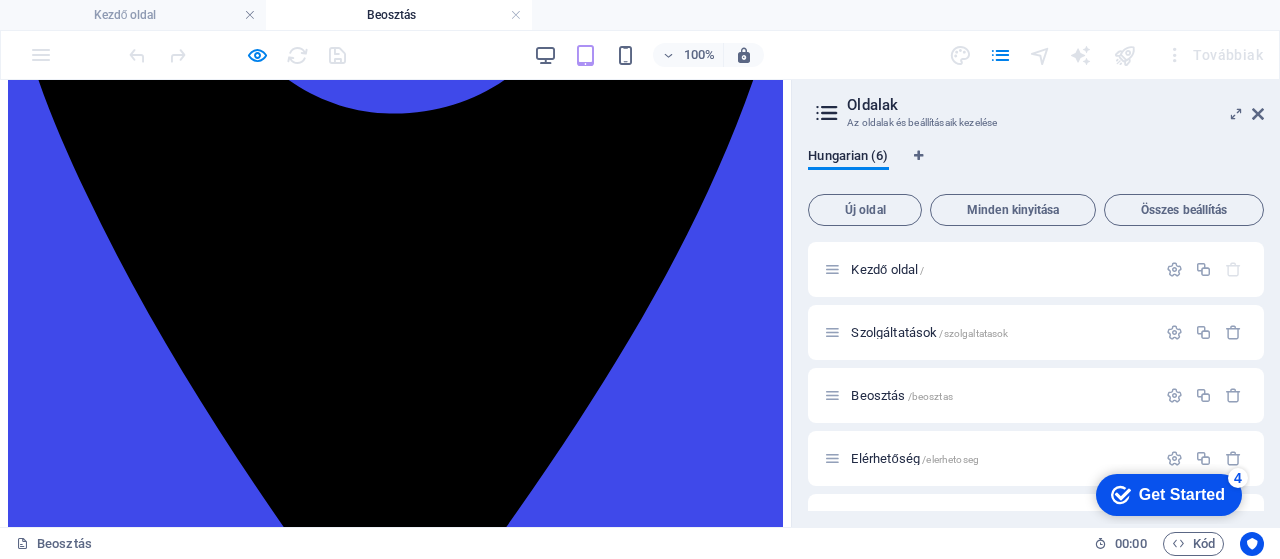 click on "HÉTFŐ 9-16 óráig Dr. [LAST] [LAST] 12-20 óráig Dr. [LAST] [LAST] Dr. [LAST] [LAST] KEDD 9-16 óráig Dr. [LAST] [LAST] 12-20 óráig Dr. [LAST] [LAST] Dr. [LAST] [LAST] SZERDA 9-16 óráig Dr. [LAST] [LAST] 16-20 óráig Dr. [LAST] [LAST] Dr. [LAST] [LAST] CSÜTÖRTÖK 9-16 óráig Dr. [LAST] [LAST] 12-20 óráig Dr. [LAST] [LAST] Dr. [LAST] [LAST] PÉNTEK 9-16 óráig Dr. [LAST] [LAST] 13-20 óráig Dr. [LAST] [LAST] Dr. [LAST] [LAST] SZOMBAT 10-16 óráig VÁLTOZÓ - - VASÁRNAP ÉS ÜNNEPNAP ZÁRVA - -" at bounding box center (395, 3010) 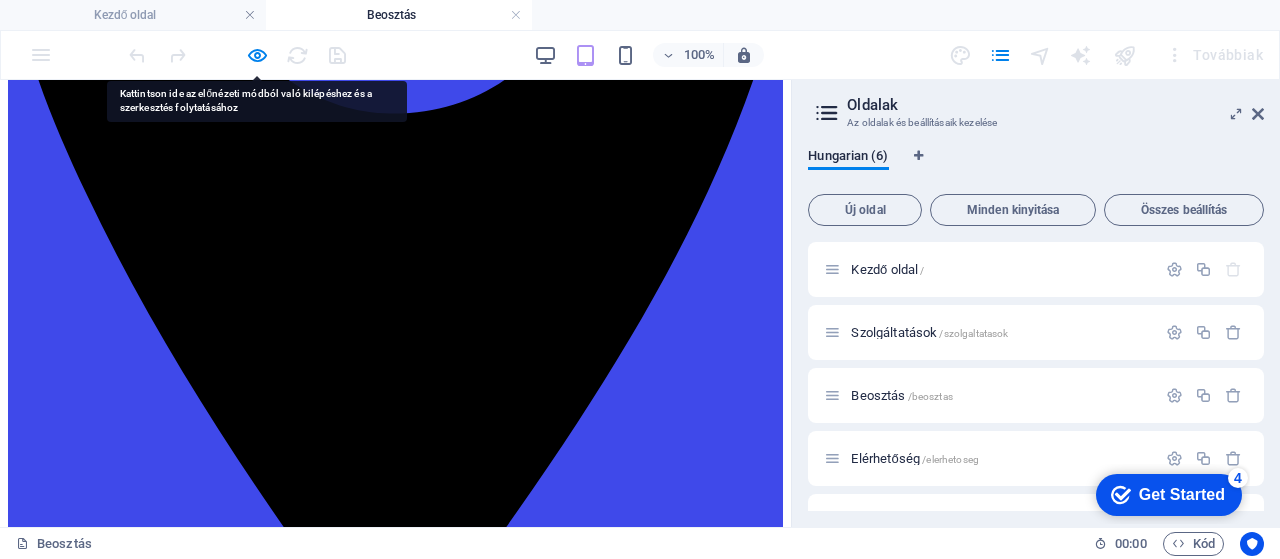 click on "HÉTFŐ 9-16 óráig Dr. [LAST] [LAST] 12-20 óráig Dr. [LAST] [LAST] Dr. [LAST] [LAST] KEDD 9-16 óráig Dr. [LAST] [LAST] 12-20 óráig Dr. [LAST] [LAST] Dr. [LAST] [LAST] SZERDA 9-16 óráig Dr. [LAST] [LAST] 16-20 óráig Dr. [LAST] [LAST] Dr. [LAST] [LAST] CSÜTÖRTÖK 9-16 óráig Dr. [LAST] [LAST] 12-20 óráig Dr. [LAST] [LAST] Dr. [LAST] [LAST] PÉNTEK 9-16 óráig Dr. [LAST] [LAST] 13-20 óráig Dr. [LAST] [LAST] Dr. [LAST] [LAST] SZOMBAT 10-16 óráig VÁLTOZÓ - - VASÁRNAP ÉS ÜNNEPNAP ZÁRVA - -" at bounding box center (395, 3010) 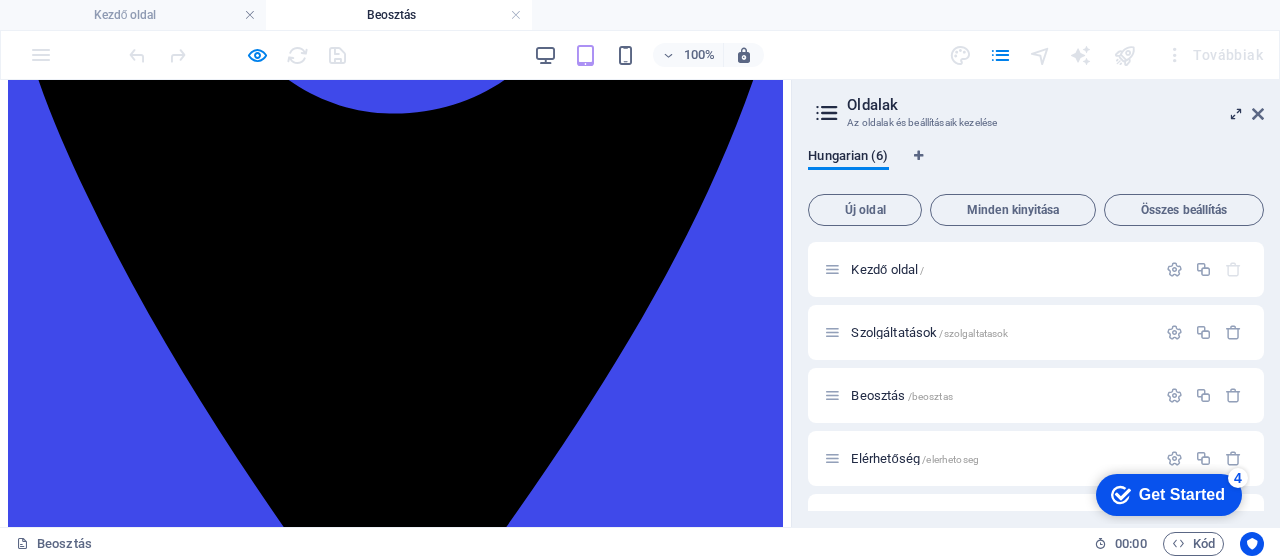 click at bounding box center [1236, 114] 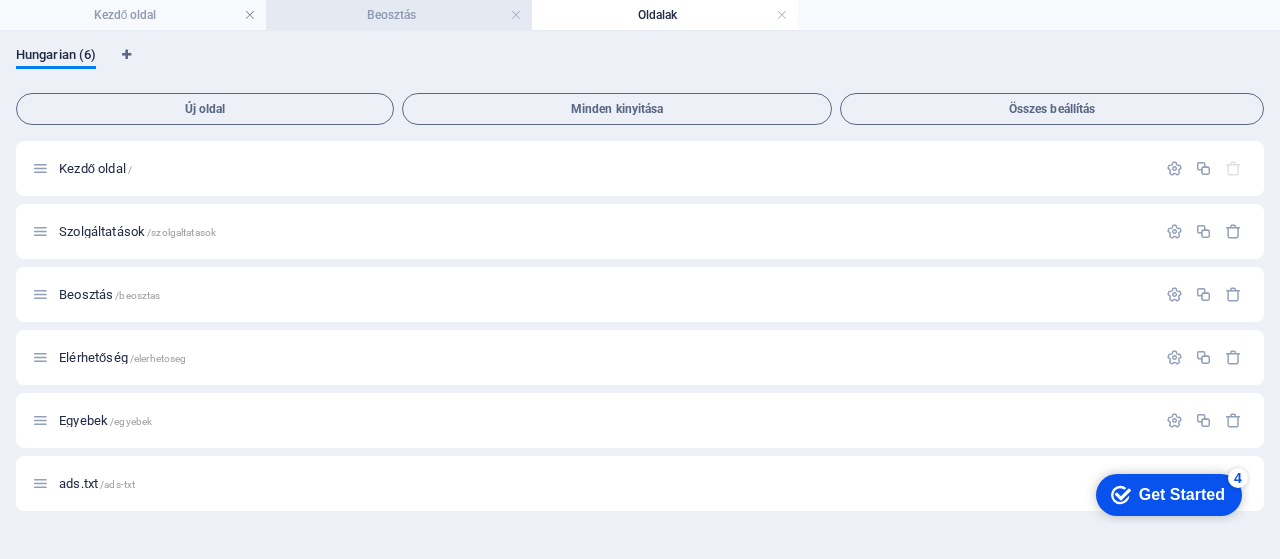click on "Beosztás" at bounding box center (399, 15) 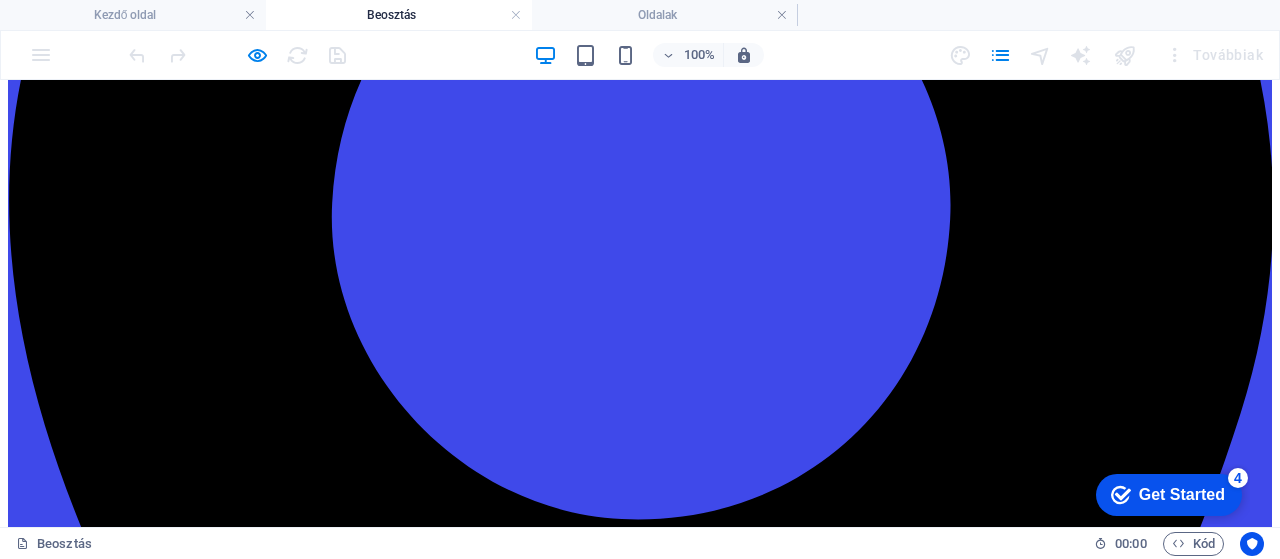 click at bounding box center [237, 55] 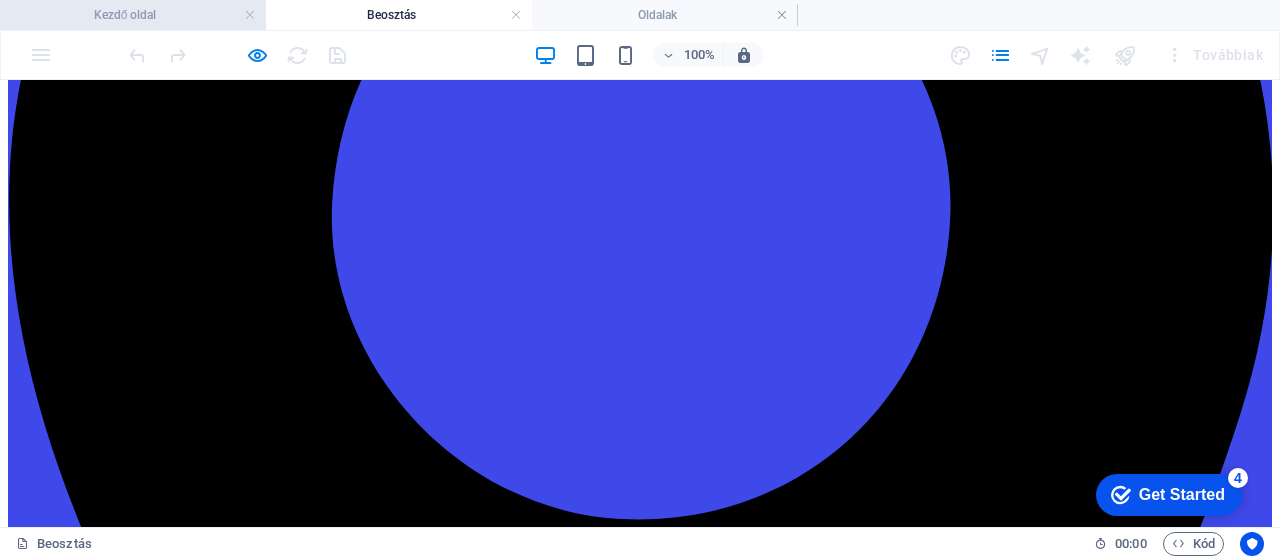 click on "Kezdő oldal" at bounding box center [133, 15] 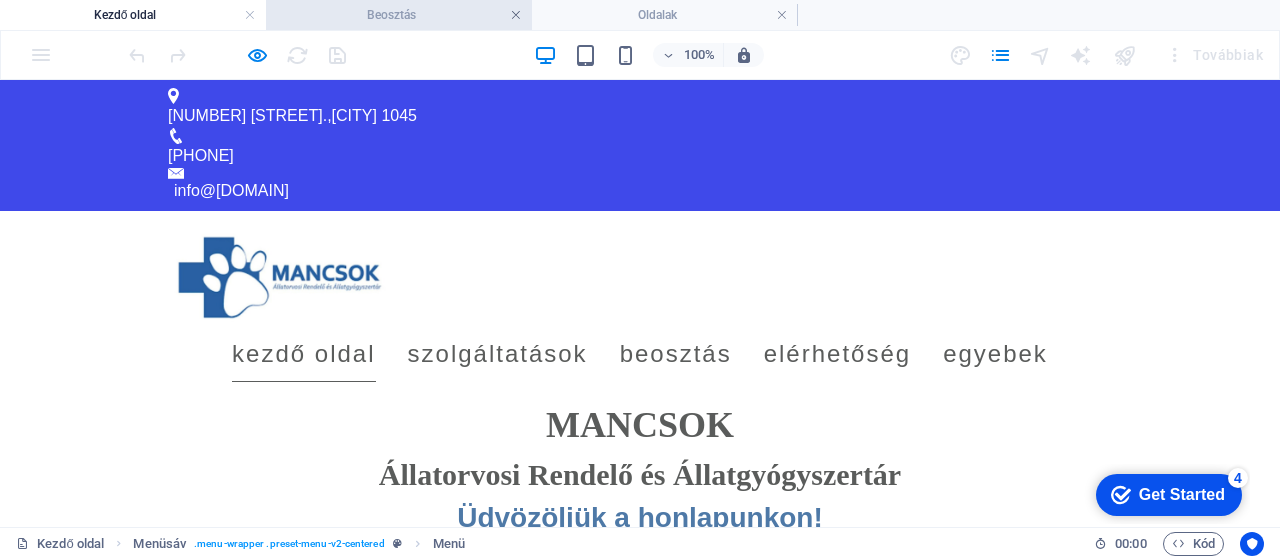 click at bounding box center [516, 15] 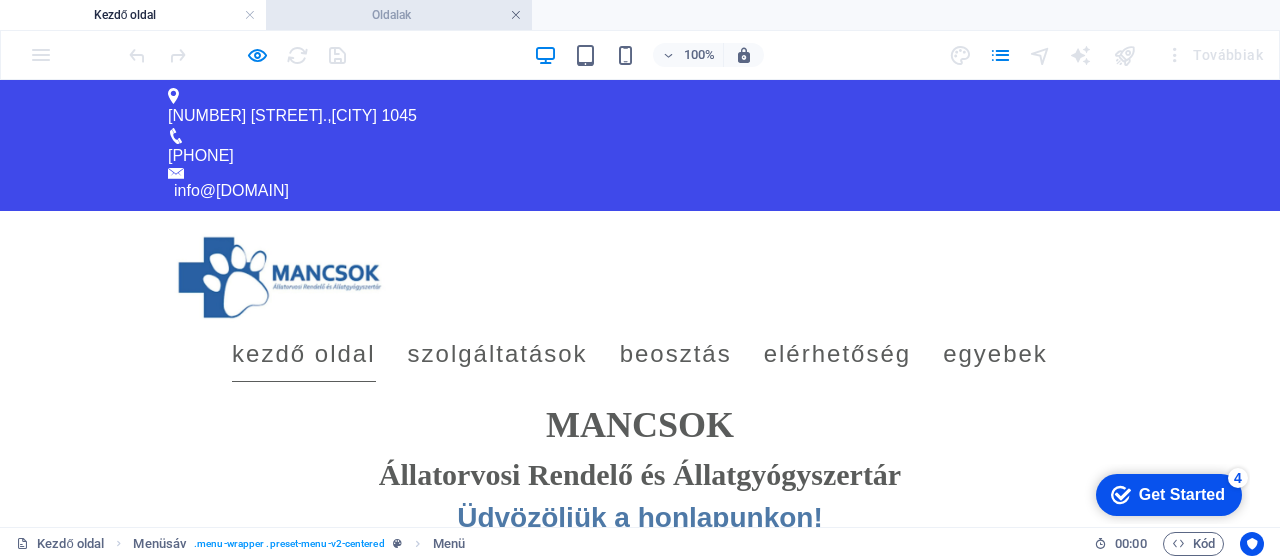click at bounding box center (516, 15) 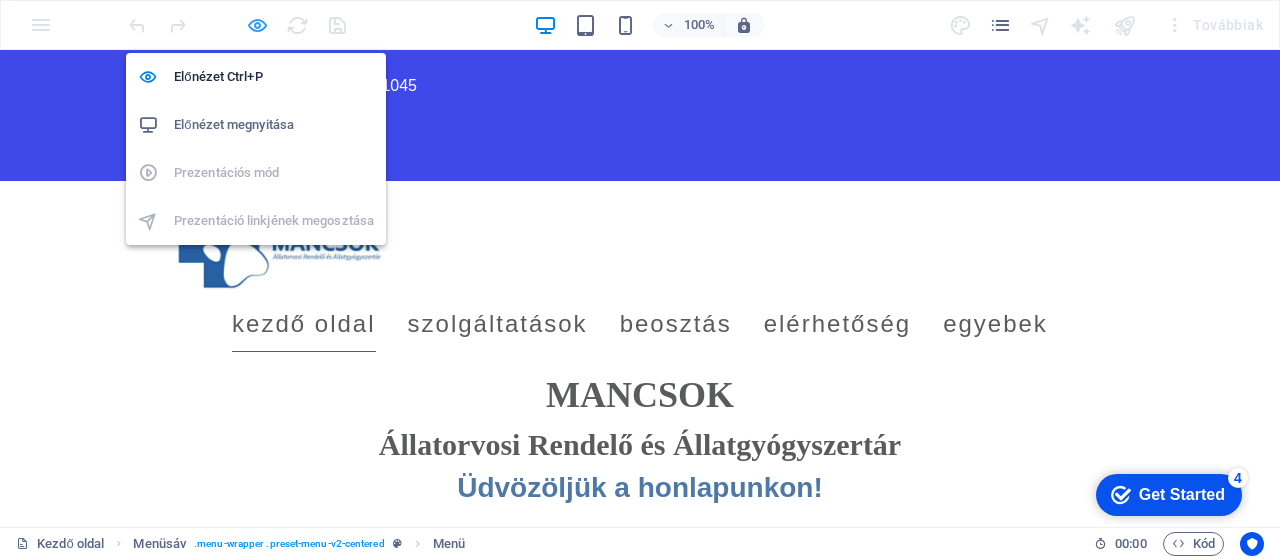 click at bounding box center (257, 25) 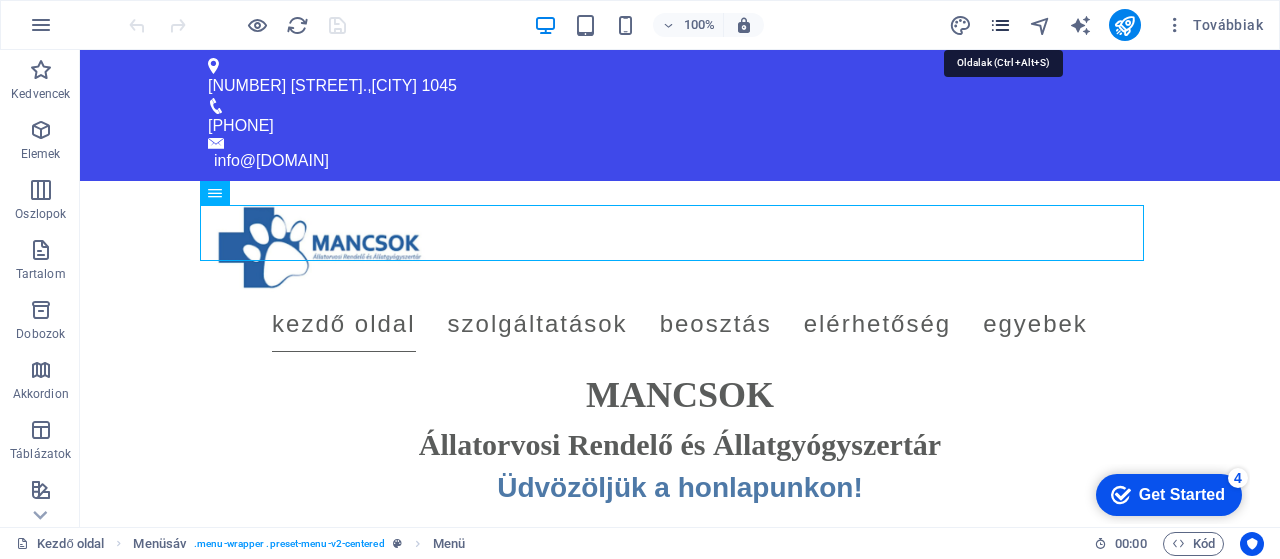 click at bounding box center [1000, 25] 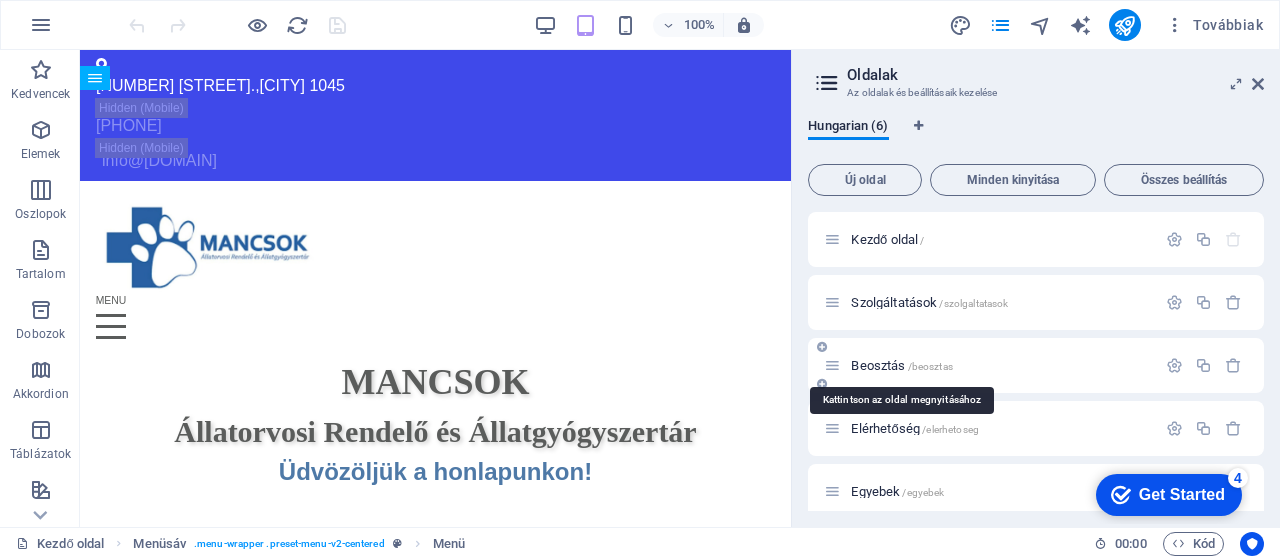 click on "/beosztas" at bounding box center (901, 365) 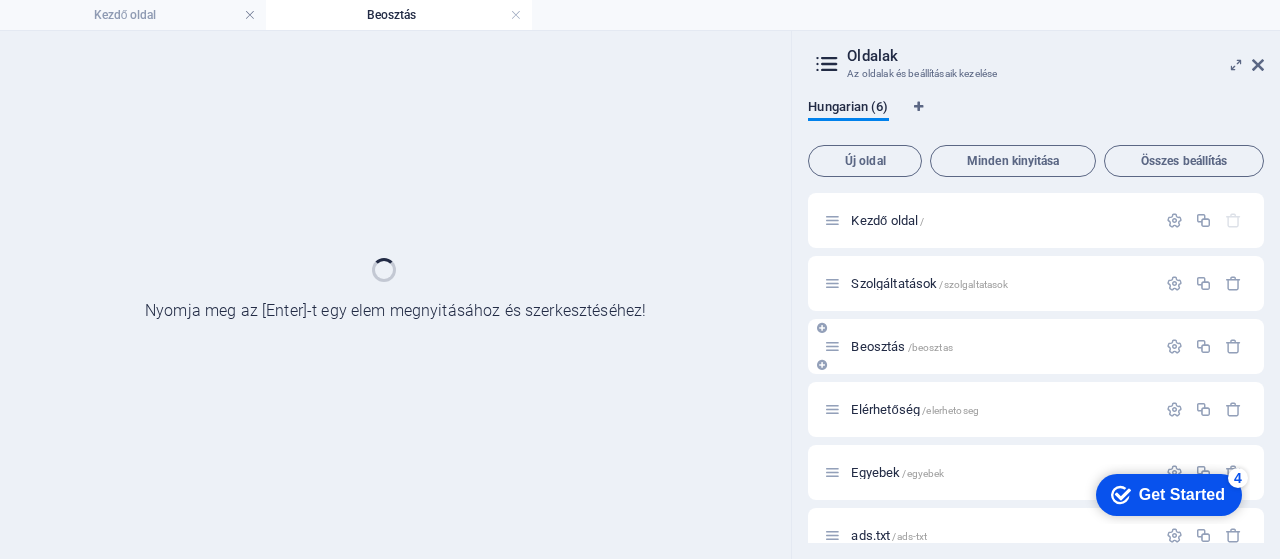 click on "/beosztas" at bounding box center (1036, 346) 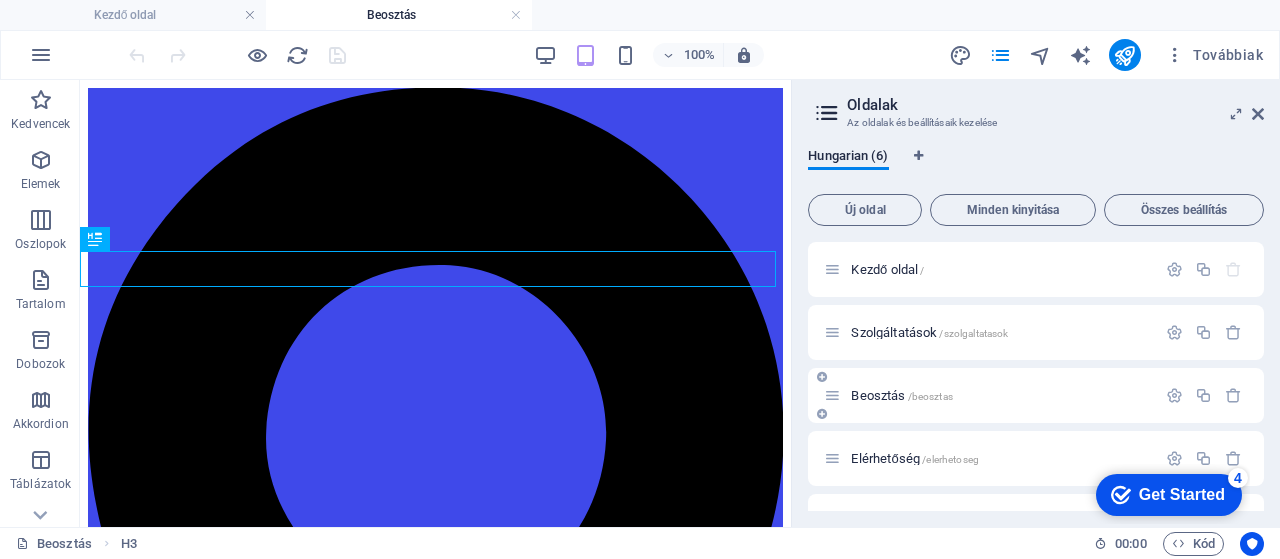 scroll, scrollTop: 0, scrollLeft: 0, axis: both 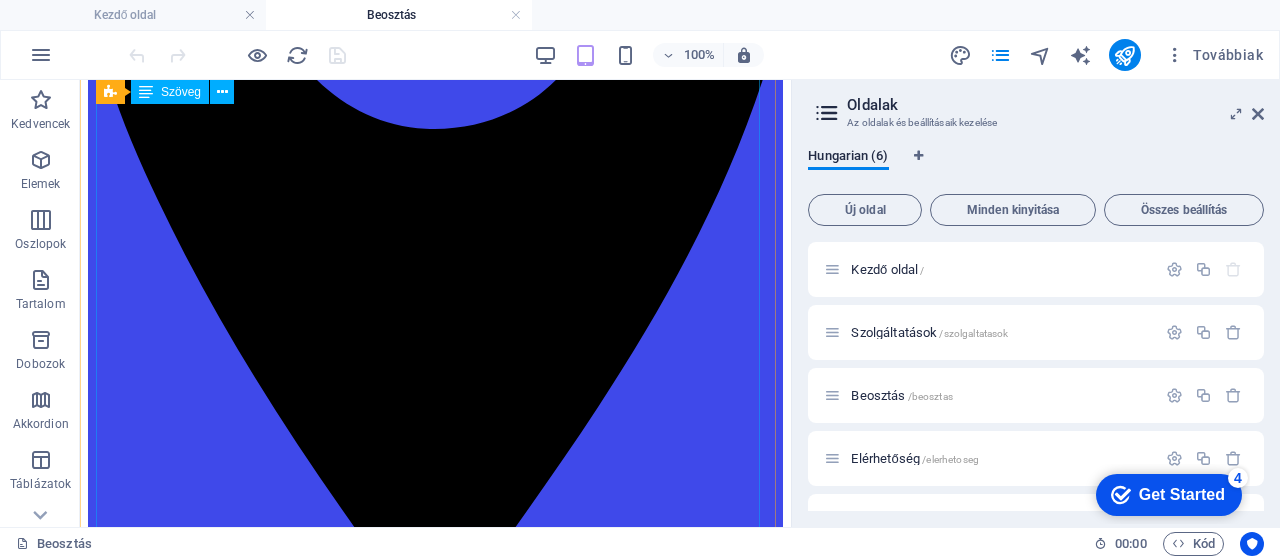 click on "HÉTFŐ 9-16 óráig Dr. [LAST] [LAST] 12-20 óráig Dr. [LAST] [LAST] Dr. [LAST] [LAST] KEDD 9-16 óráig Dr. [LAST] [LAST] 12-20 óráig Dr. [LAST] [LAST] Dr. [LAST] [LAST] SZERDA 9-16 óráig Dr. [LAST] [LAST] 16-20 óráig Dr. [LAST] [LAST] Dr. [LAST] [LAST] CSÜTÖRTÖK 9-16 óráig Dr. [LAST] [LAST] 12-20 óráig Dr. [LAST] [LAST] Dr. [LAST] [LAST] PÉNTEK 9-16 óráig Dr. [LAST] [LAST] 13-20 óráig Dr. [LAST] [LAST] Dr. [LAST] [LAST] SZOMBAT 10-16 óráig VÁLTOZÓ - - VASÁRNAP ÉS ÜNNEPNAP ZÁRVA - -" at bounding box center [435, 2844] 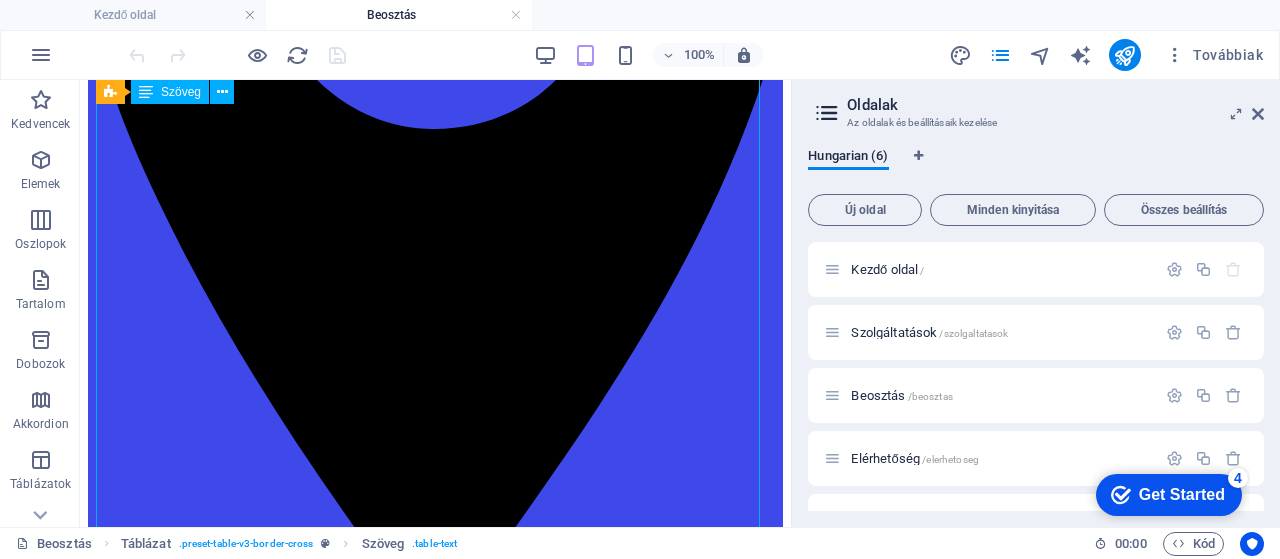 click on "HÉTFŐ 9-16 óráig Dr. [LAST] [LAST] 12-20 óráig Dr. [LAST] [LAST] Dr. [LAST] [LAST] KEDD 9-16 óráig Dr. [LAST] [LAST] 12-20 óráig Dr. [LAST] [LAST] Dr. [LAST] [LAST] SZERDA 9-16 óráig Dr. [LAST] [LAST] 16-20 óráig Dr. [LAST] [LAST] Dr. [LAST] [LAST] CSÜTÖRTÖK 9-16 óráig Dr. [LAST] [LAST] 12-20 óráig Dr. [LAST] [LAST] Dr. [LAST] [LAST] PÉNTEK 9-16 óráig Dr. [LAST] [LAST] 13-20 óráig Dr. [LAST] [LAST] Dr. [LAST] [LAST] SZOMBAT 10-16 óráig VÁLTOZÓ - - VASÁRNAP ÉS ÜNNEPNAP ZÁRVA - -" at bounding box center (435, 2844) 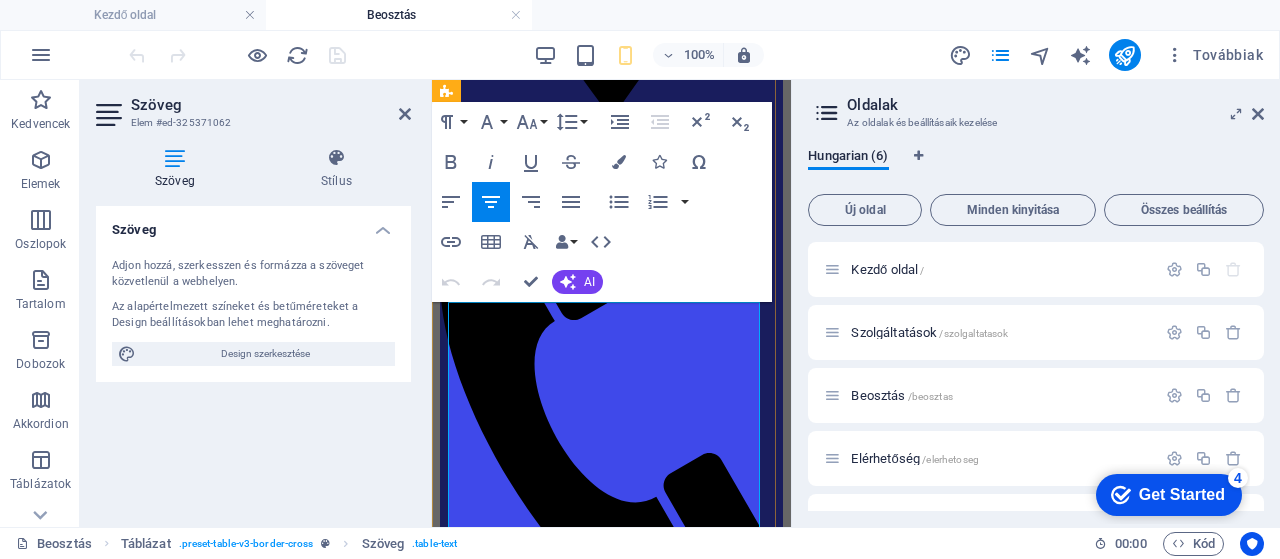scroll, scrollTop: 402, scrollLeft: 0, axis: vertical 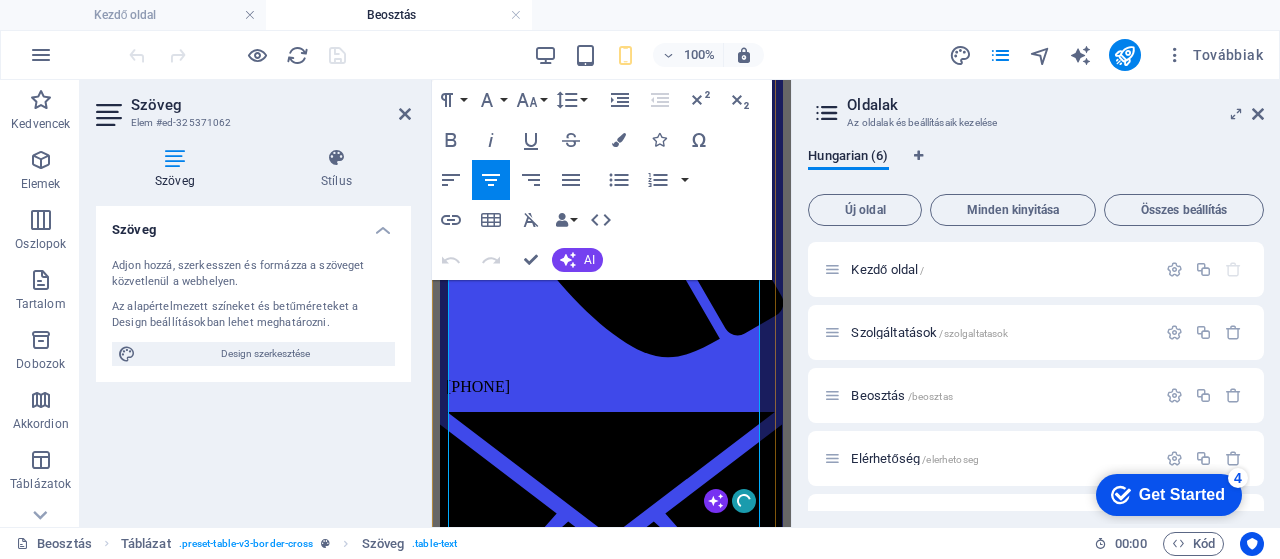 click on "16-20 óráig Dr. [LAST] [LAST]" at bounding box center [695, 1503] 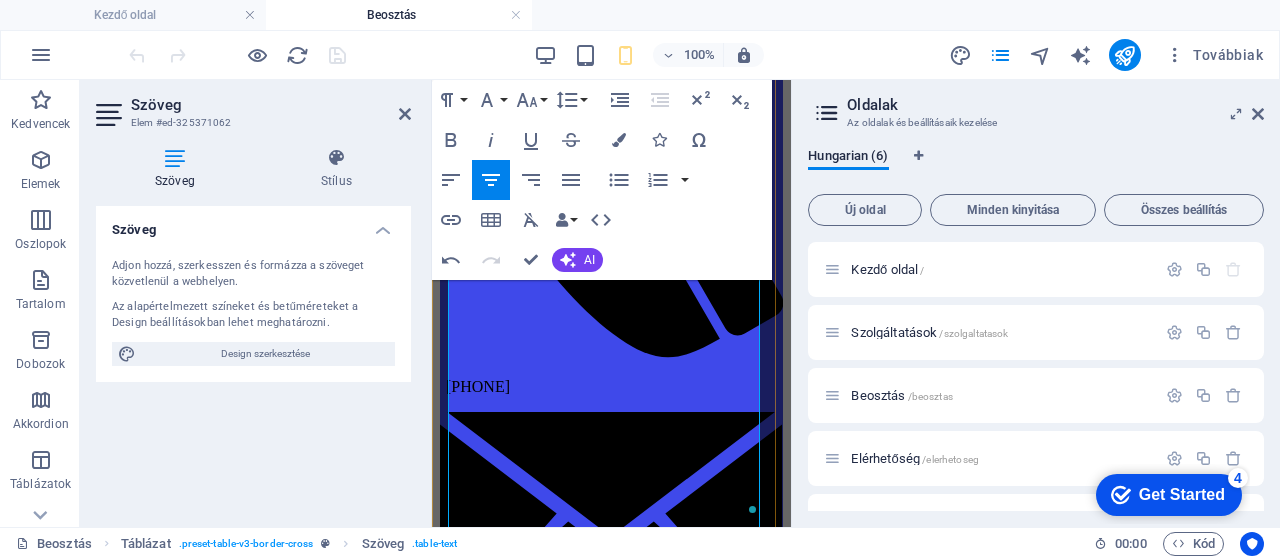 click on "9-16 óráig" at bounding box center [599, 1485] 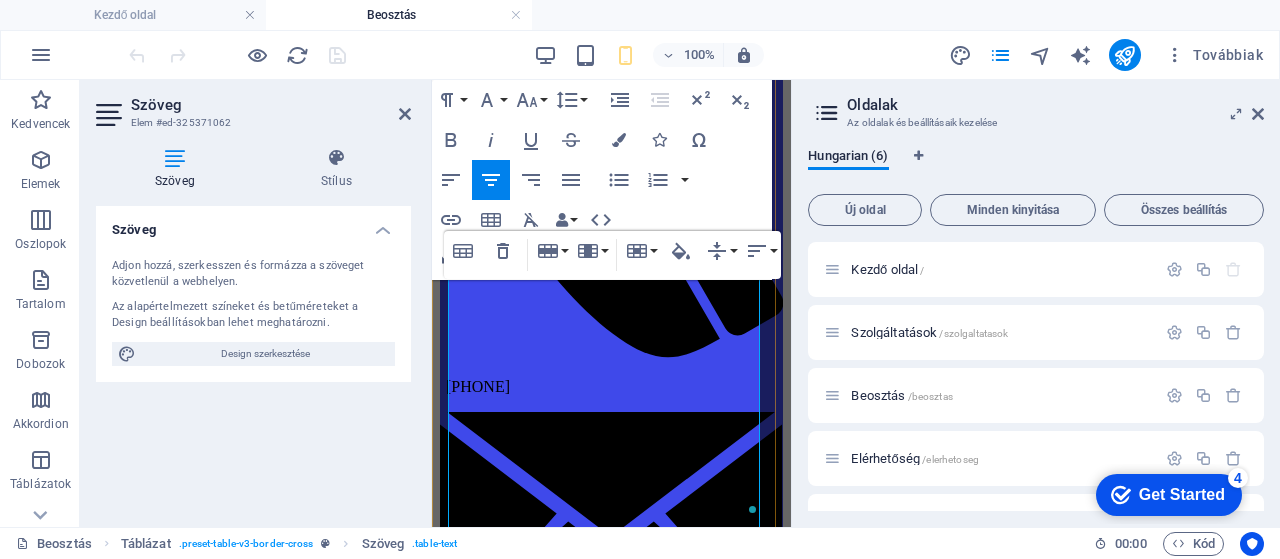 type 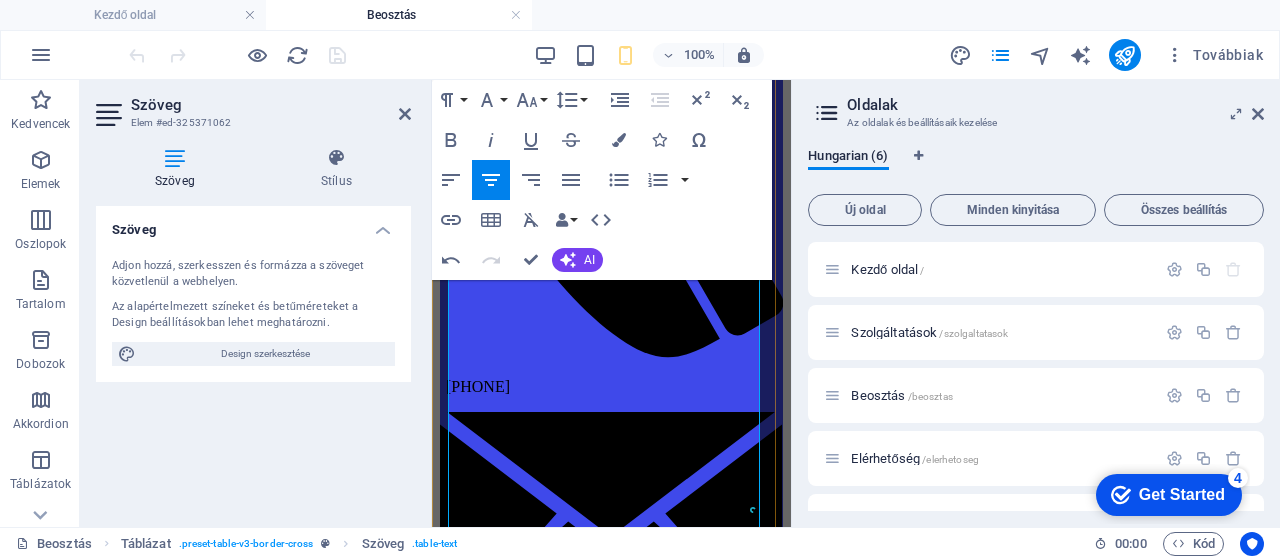 click at bounding box center [695, 1504] 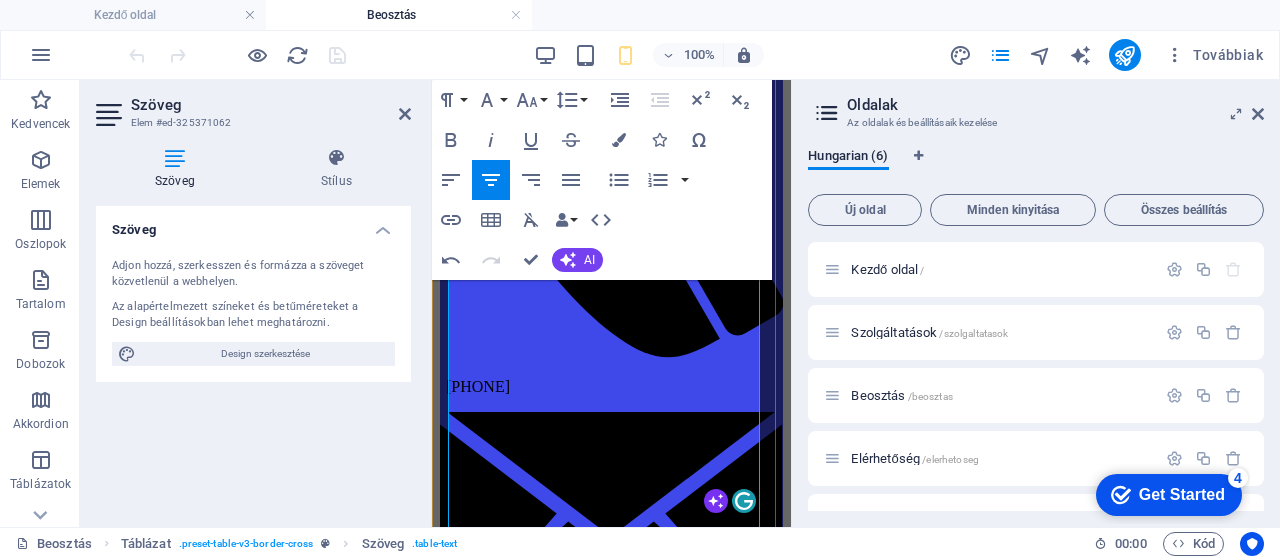 scroll, scrollTop: 0, scrollLeft: 130, axis: horizontal 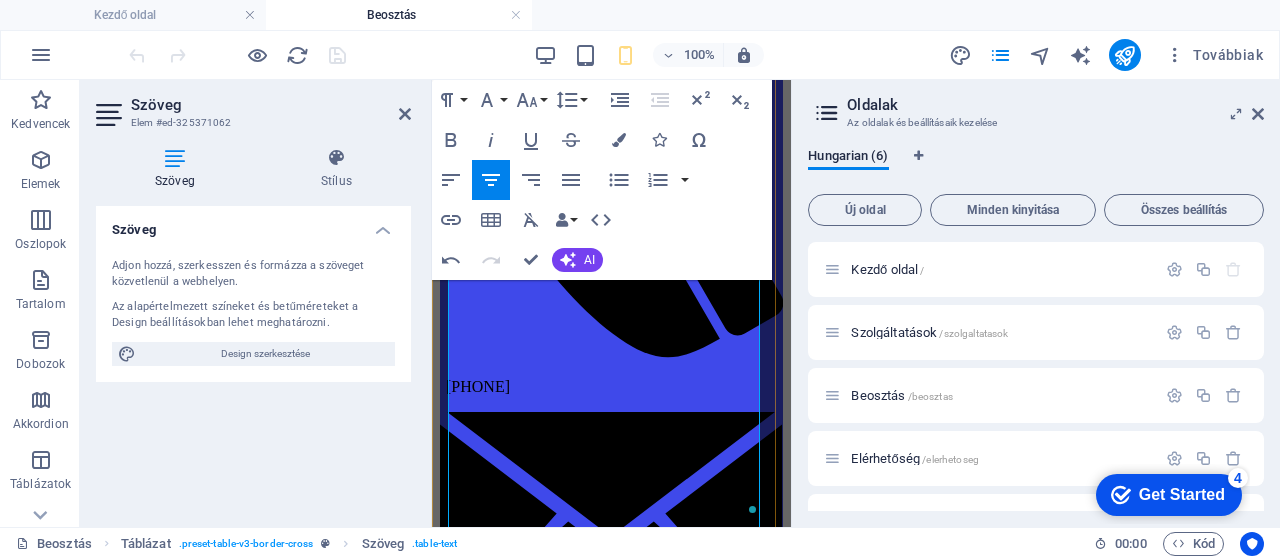 click on "[LAST] [LAST]" at bounding box center (787, 1503) 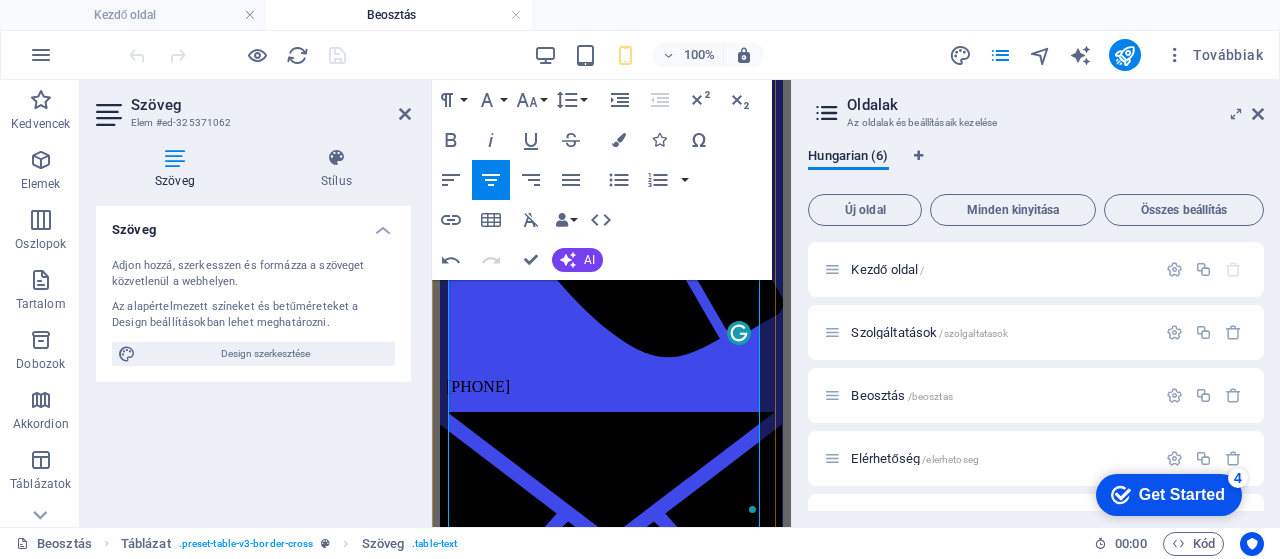 click on "[LAST] [LAST]" at bounding box center (787, 1503) 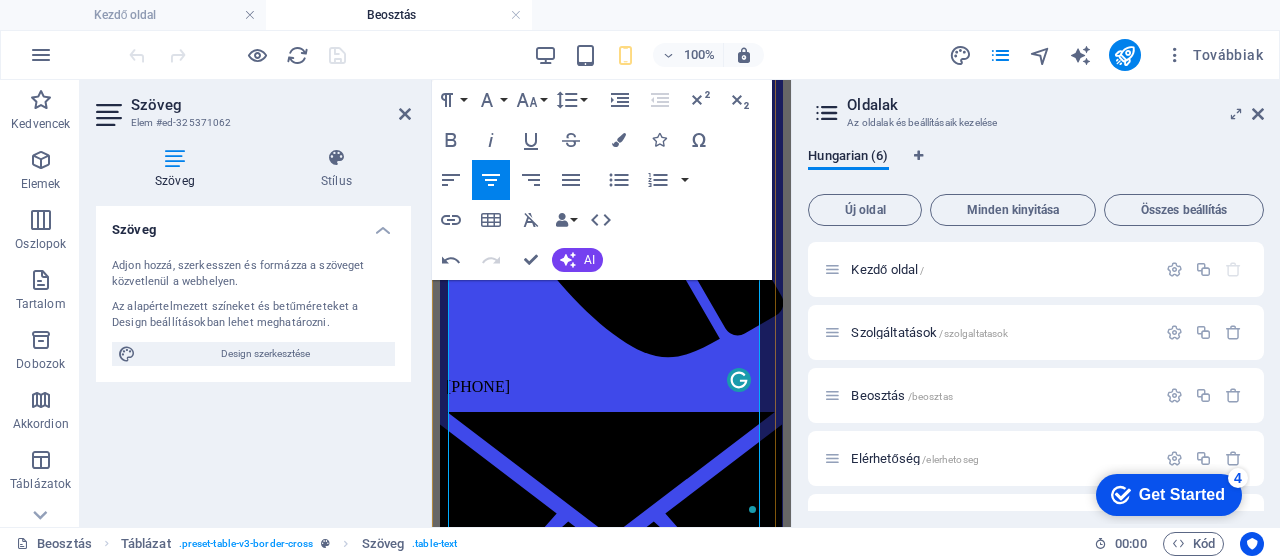 click on "[LAST] [LAST]" at bounding box center (787, 1503) 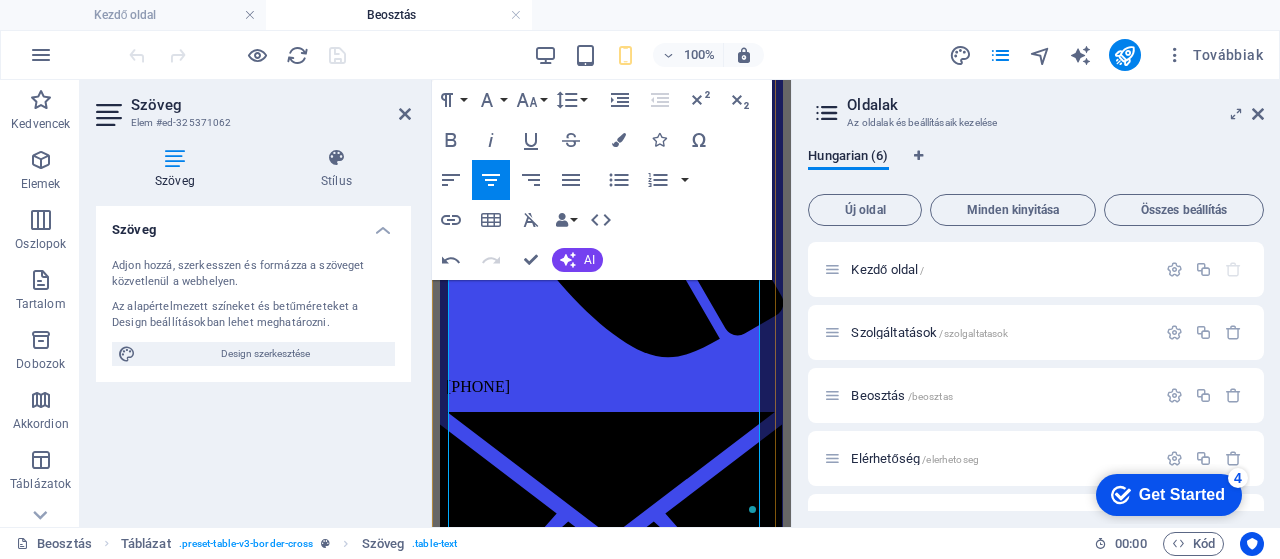 scroll, scrollTop: 0, scrollLeft: 149, axis: horizontal 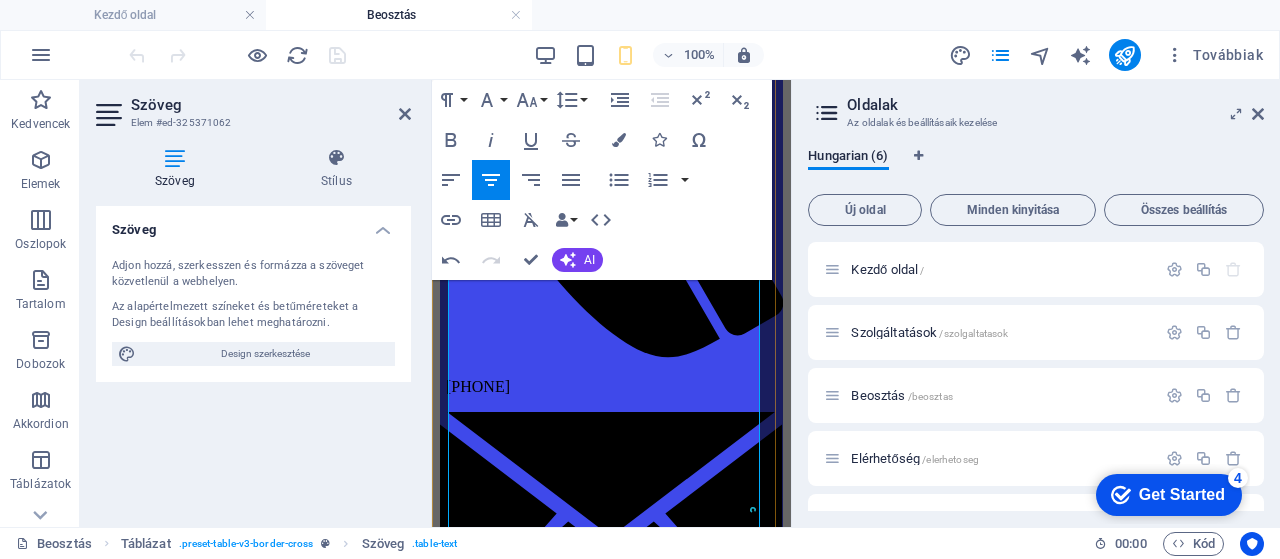 click on "nincs rendelés" at bounding box center (695, 1504) 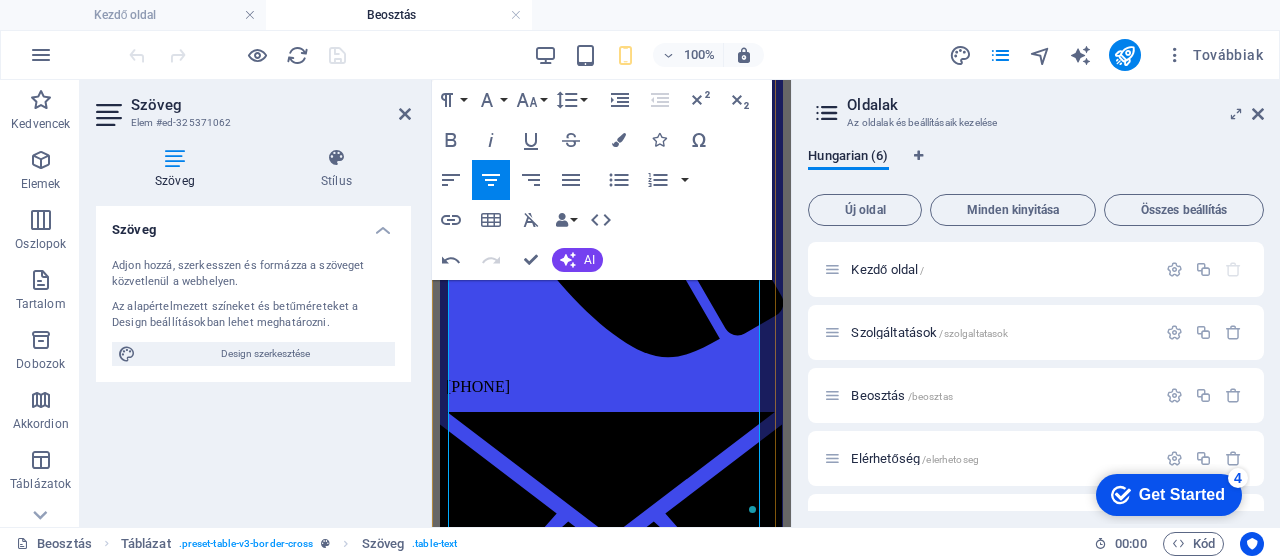 click on "9-16 óráig Dr. [LAST] [LAST]" at bounding box center (599, 1564) 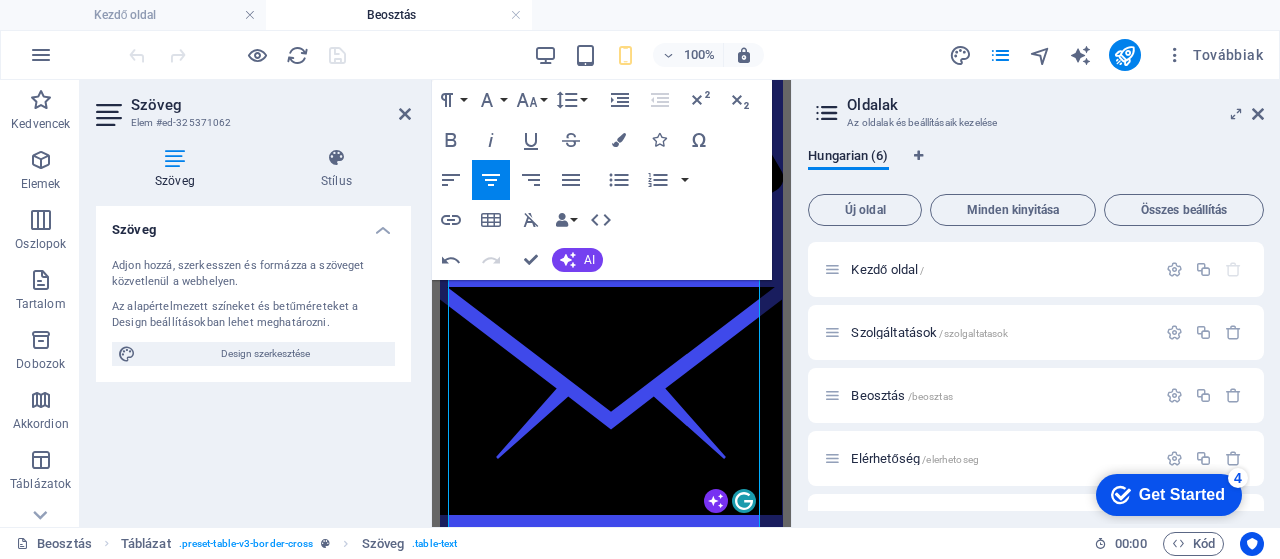 scroll, scrollTop: 872, scrollLeft: 0, axis: vertical 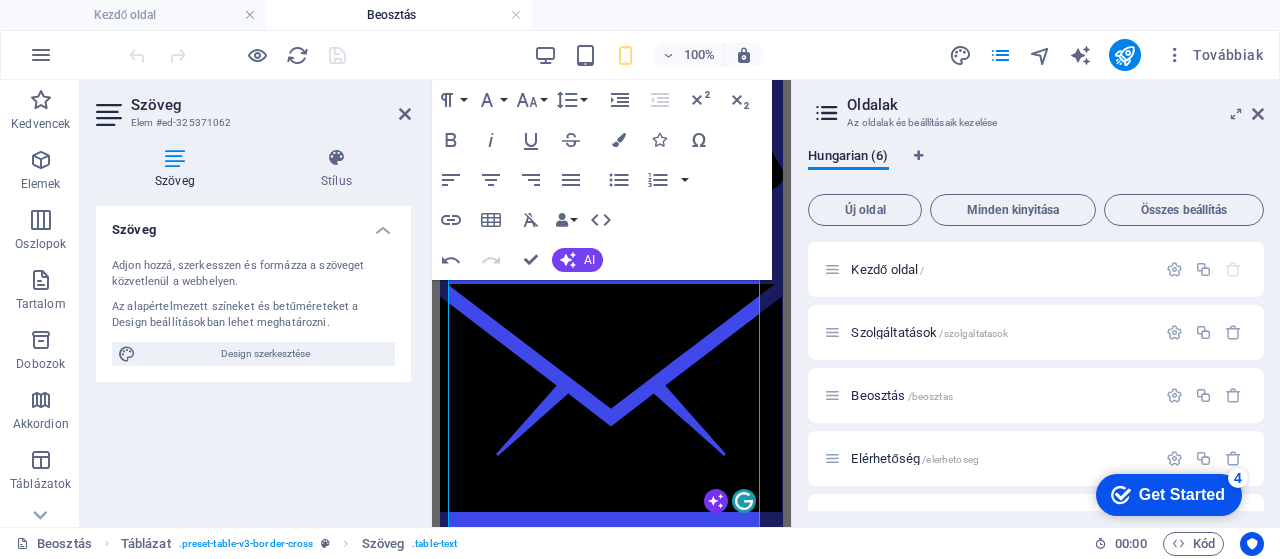click on "Beosztás Táblázat . preset-table-v3-border-cross Szöveg . table-text 00 : 00 Kód" at bounding box center (640, 543) 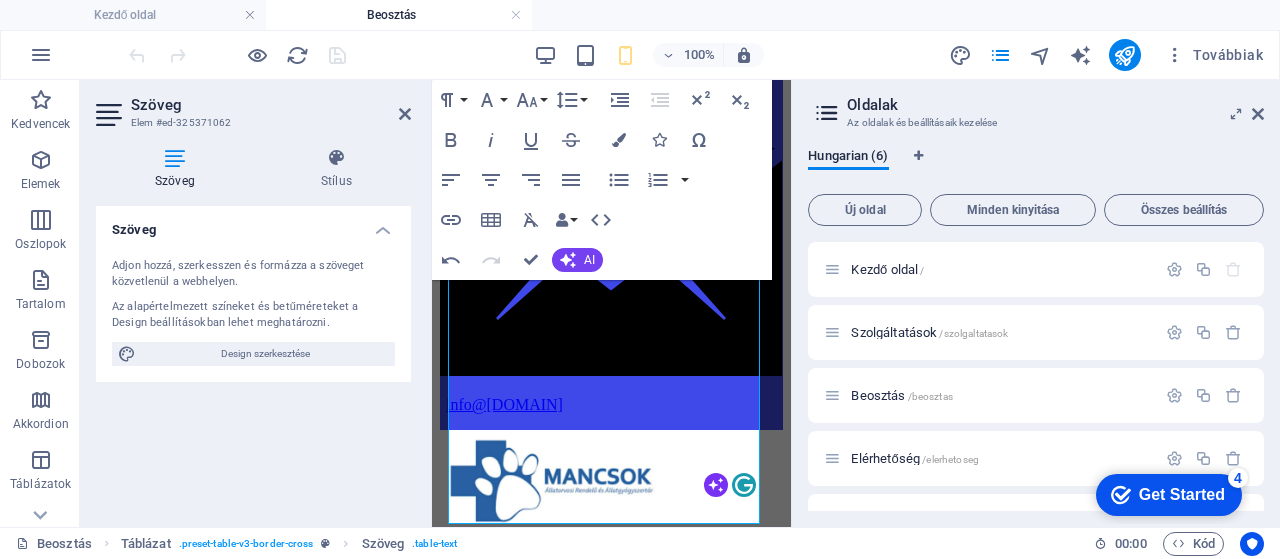 scroll, scrollTop: 1032, scrollLeft: 0, axis: vertical 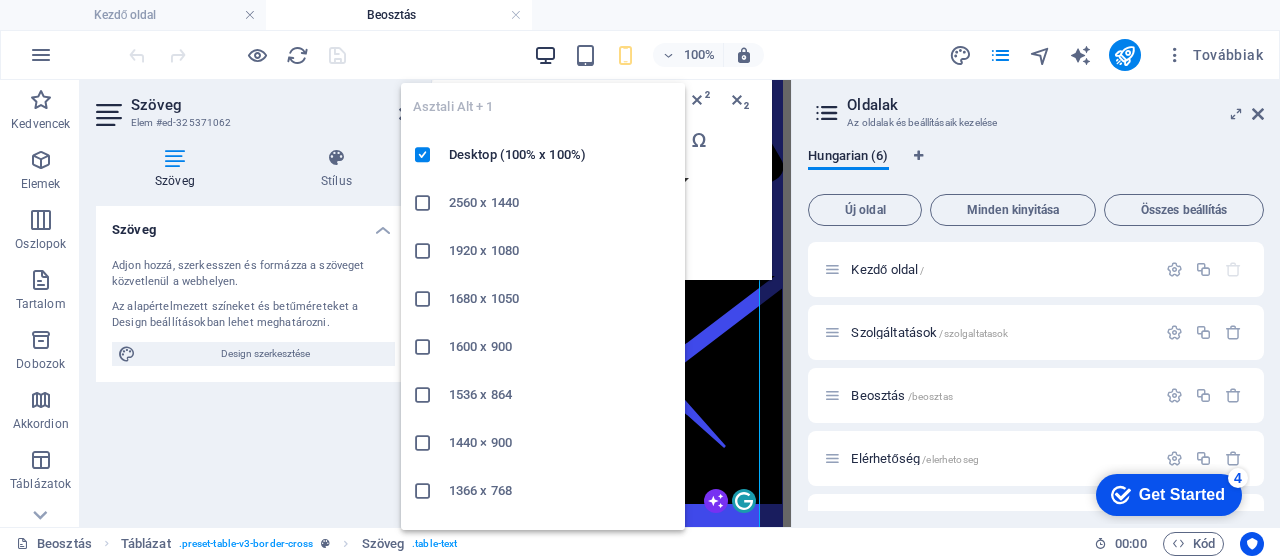 click at bounding box center (545, 55) 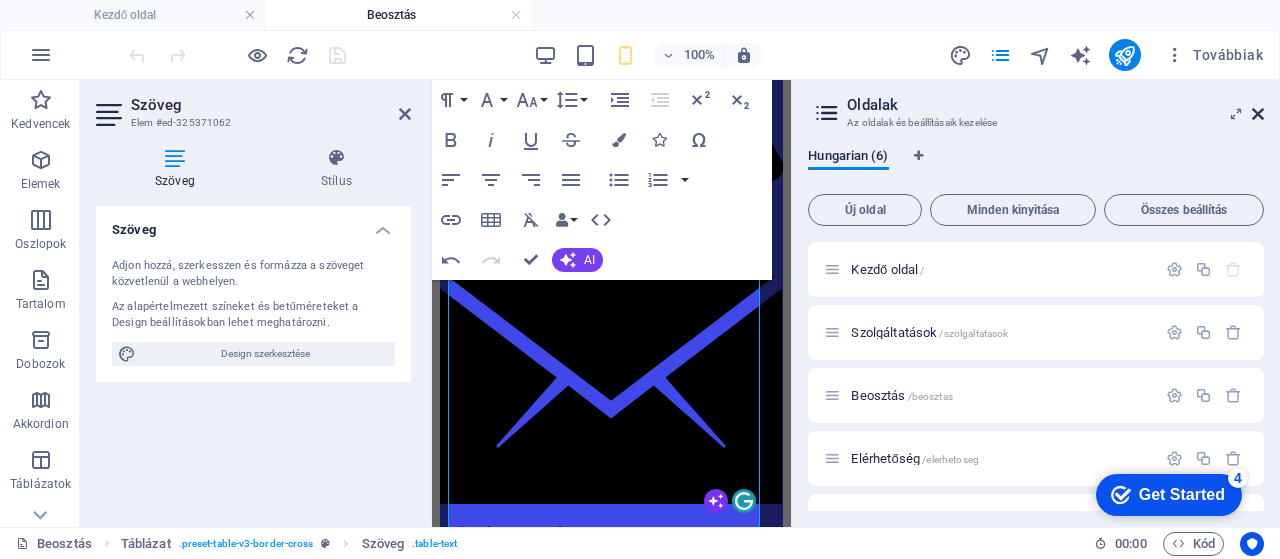 click at bounding box center (1258, 114) 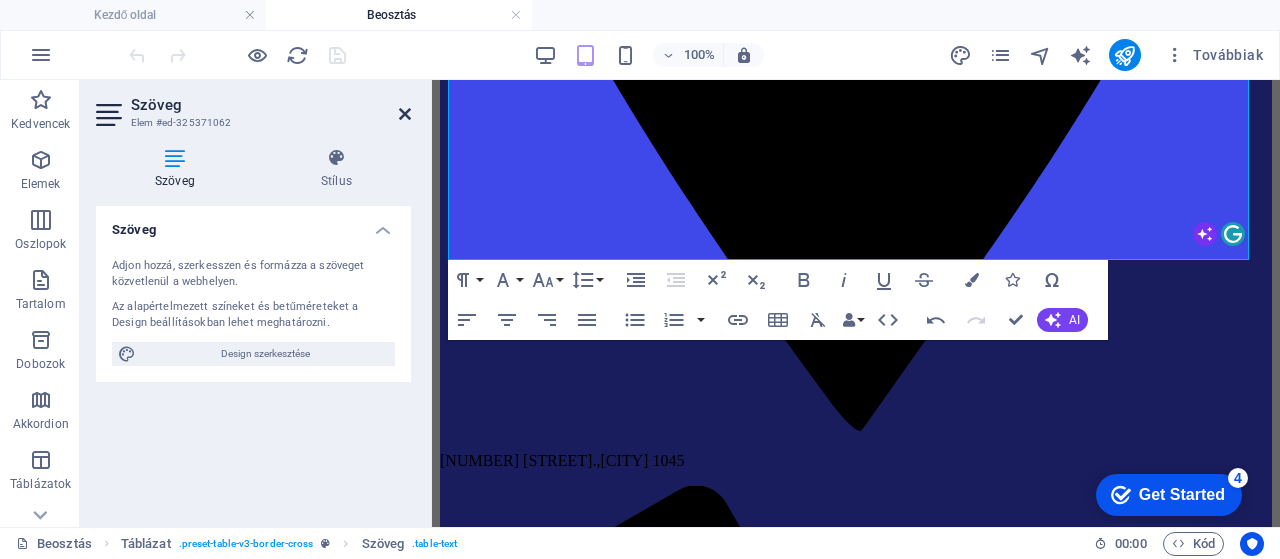 click at bounding box center [405, 114] 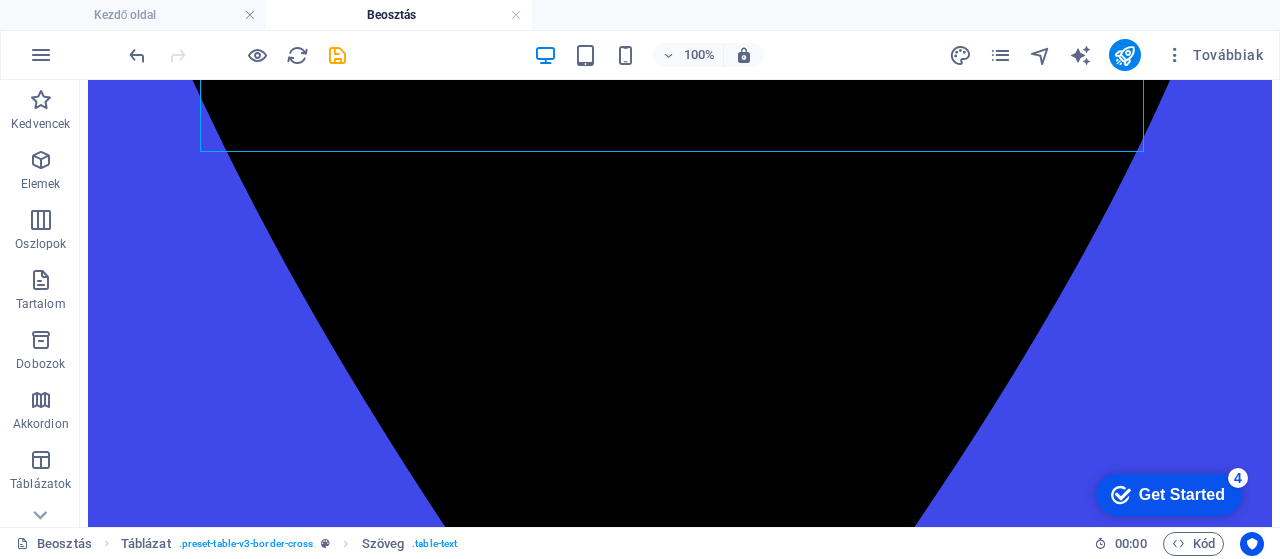 scroll, scrollTop: 983, scrollLeft: 0, axis: vertical 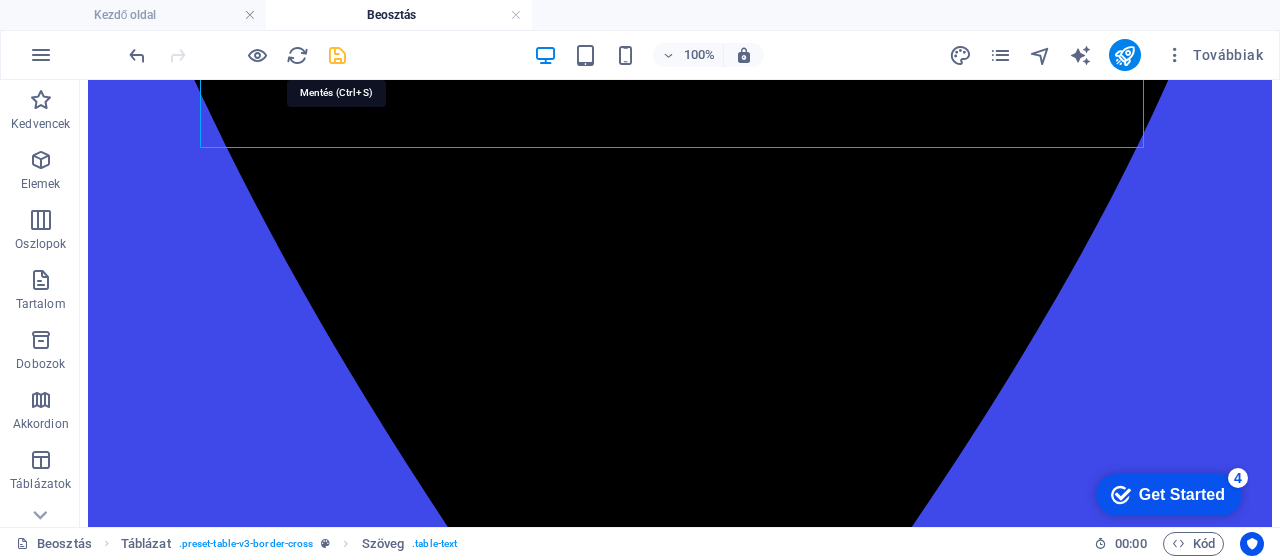 click at bounding box center (337, 55) 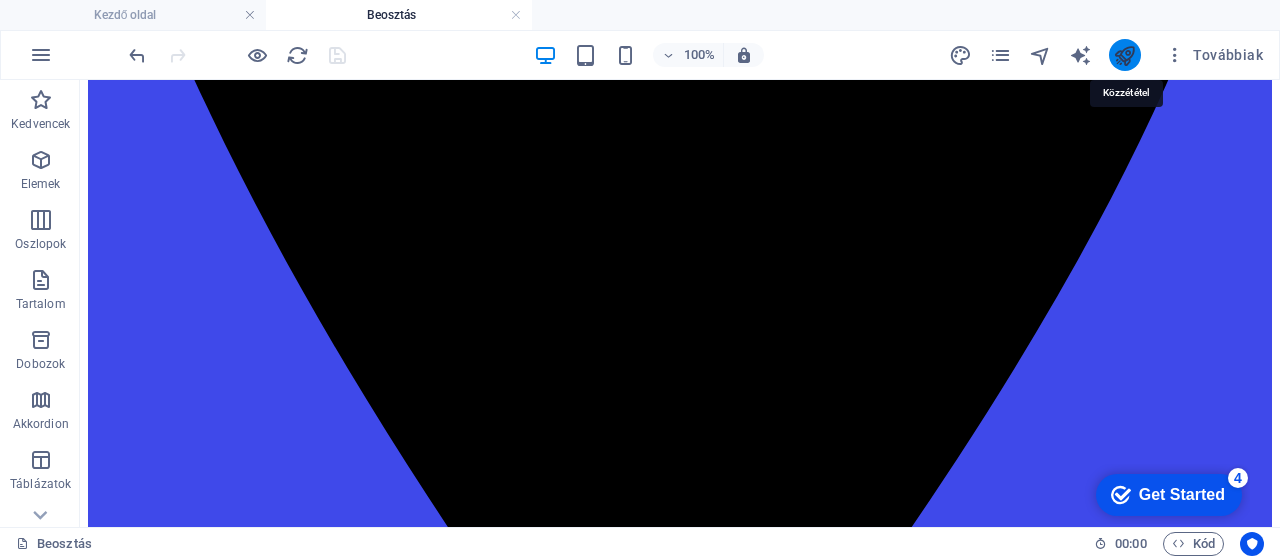 click at bounding box center (1124, 55) 